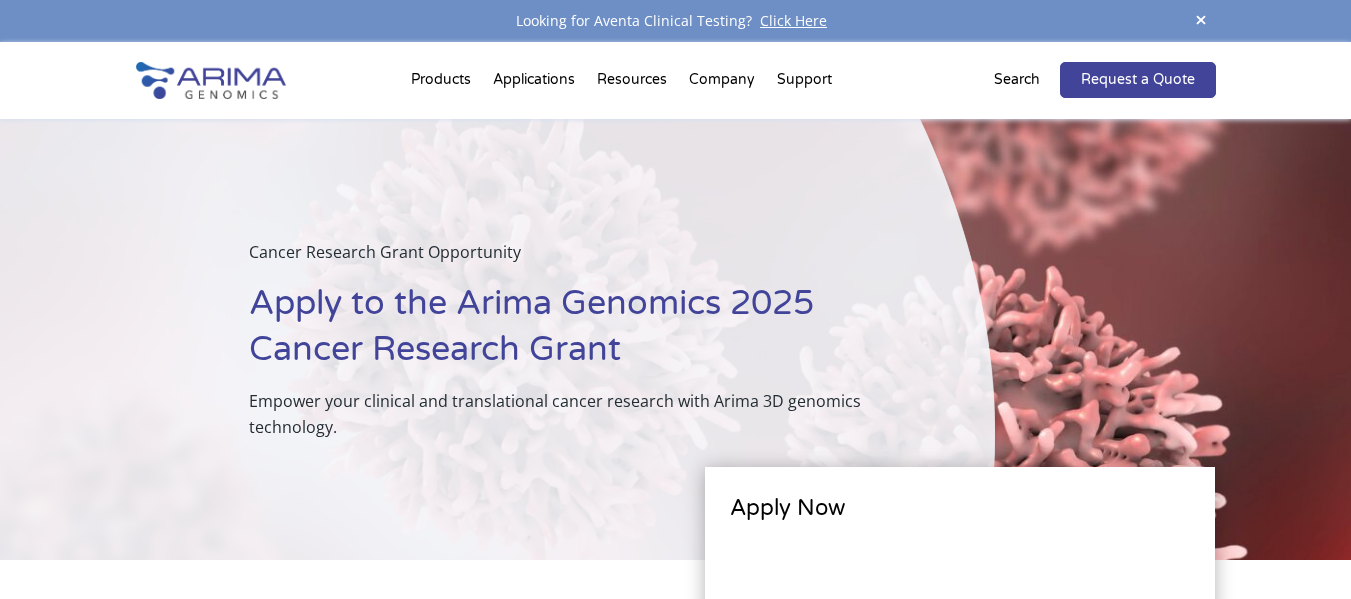 scroll, scrollTop: 0, scrollLeft: 0, axis: both 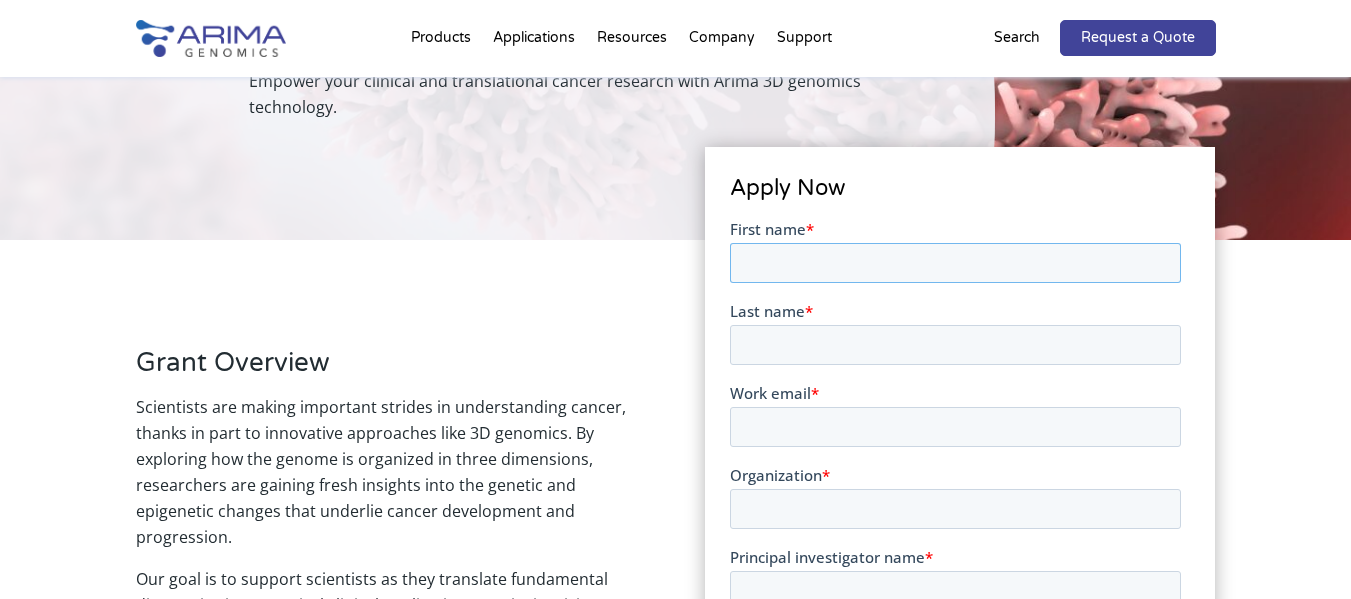 click on "First name *" at bounding box center (955, 262) 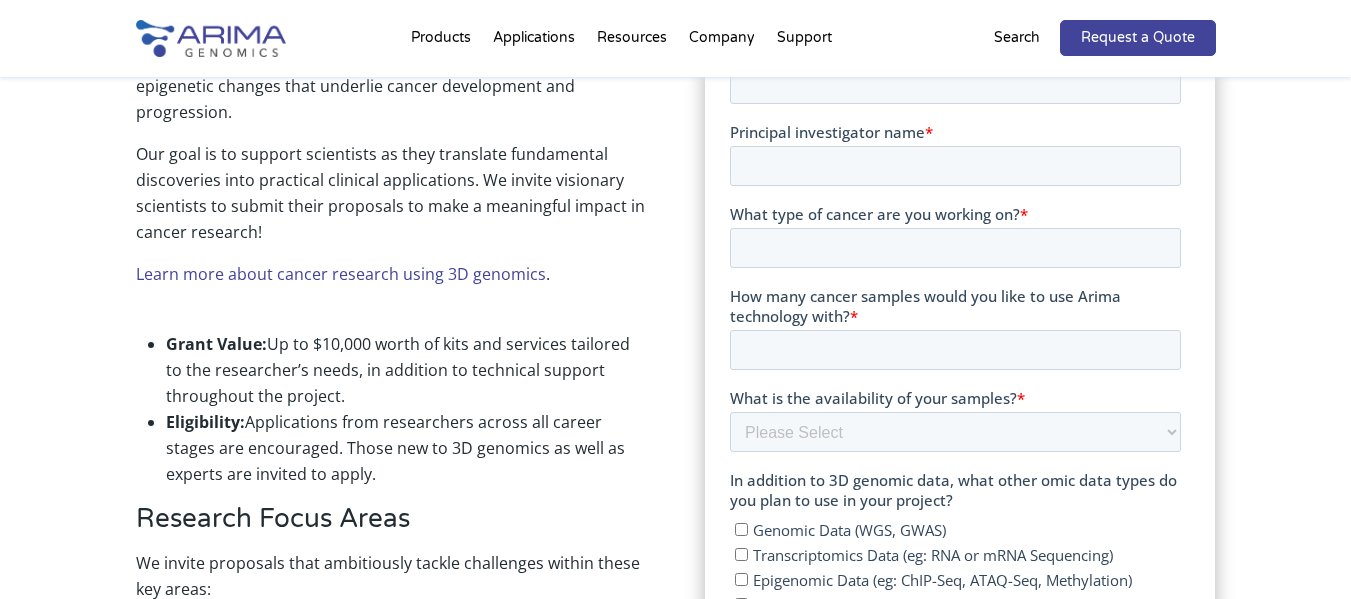 scroll, scrollTop: 700, scrollLeft: 0, axis: vertical 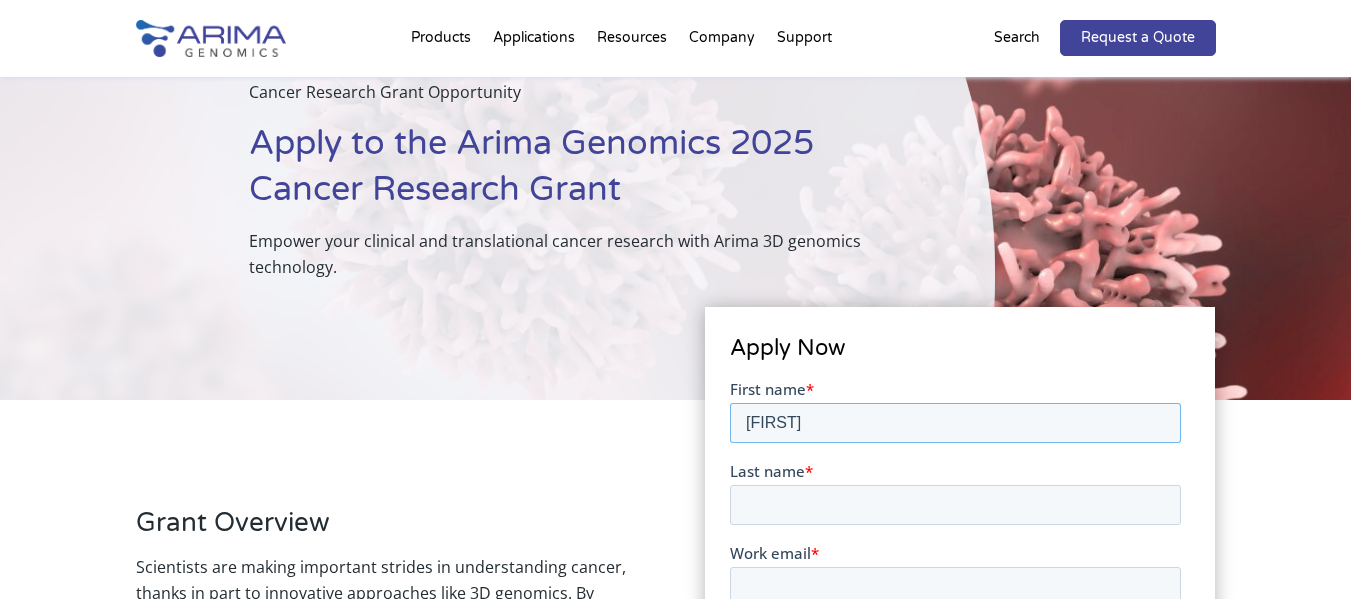 type on "[FIRST]" 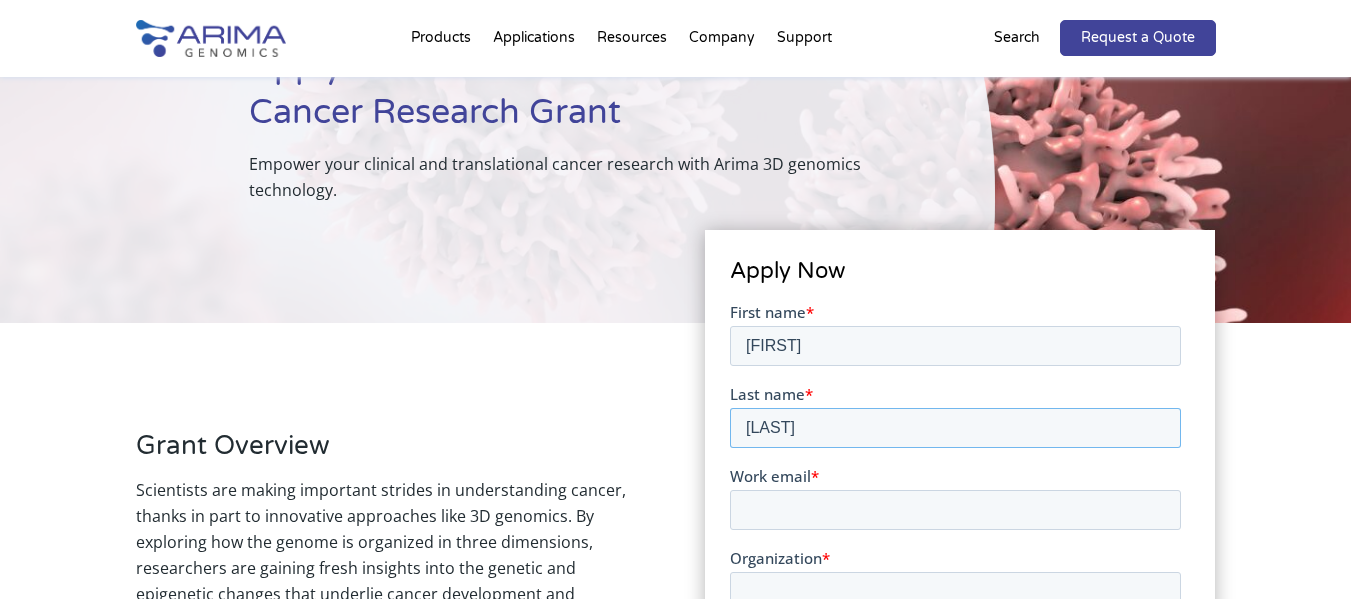 scroll, scrollTop: 240, scrollLeft: 0, axis: vertical 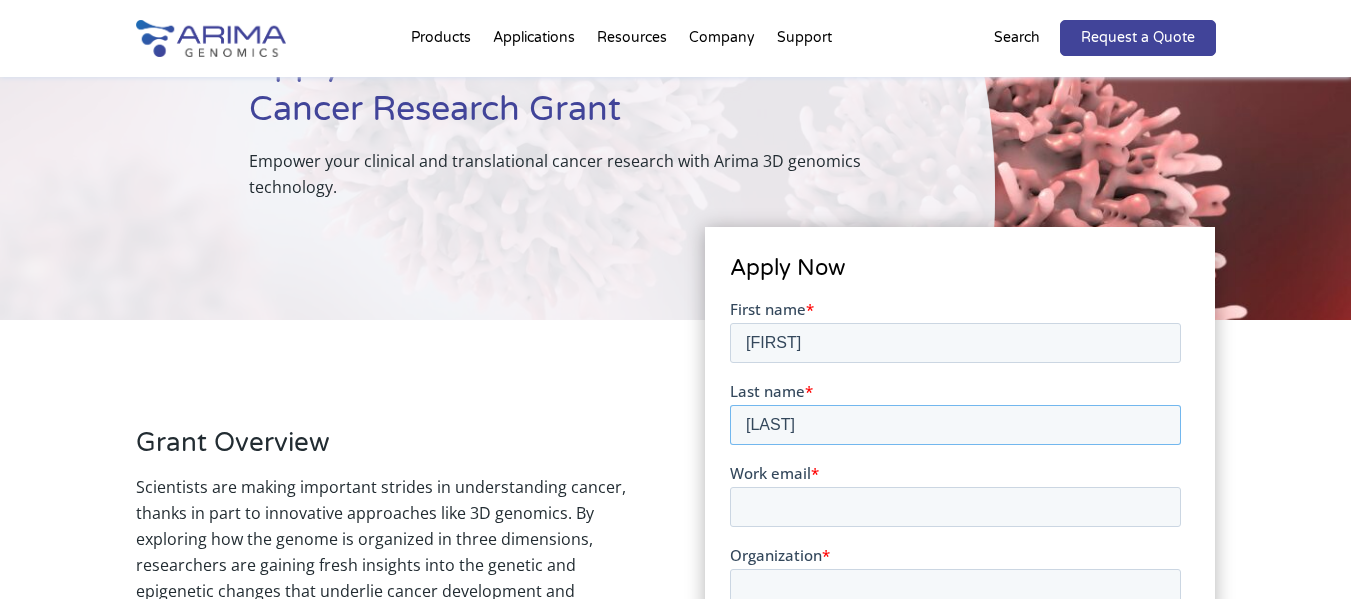 type on "[LAST]" 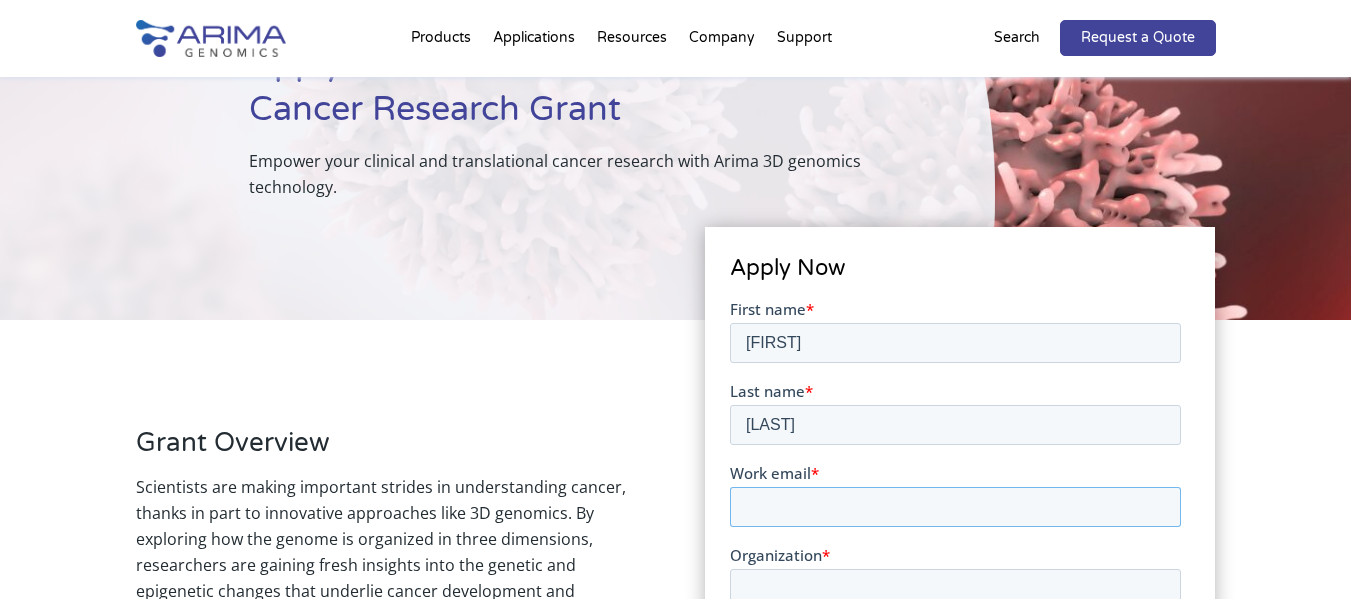 click on "Work email *" at bounding box center (955, 506) 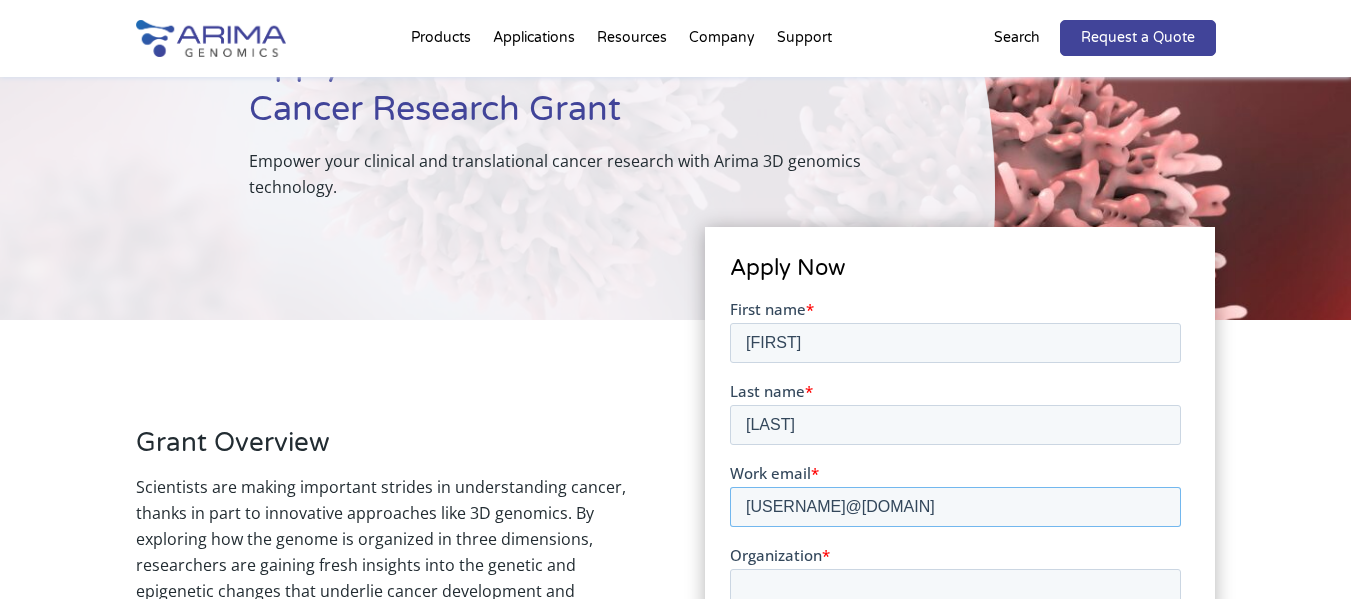 type on "[USERNAME]@[DOMAIN]" 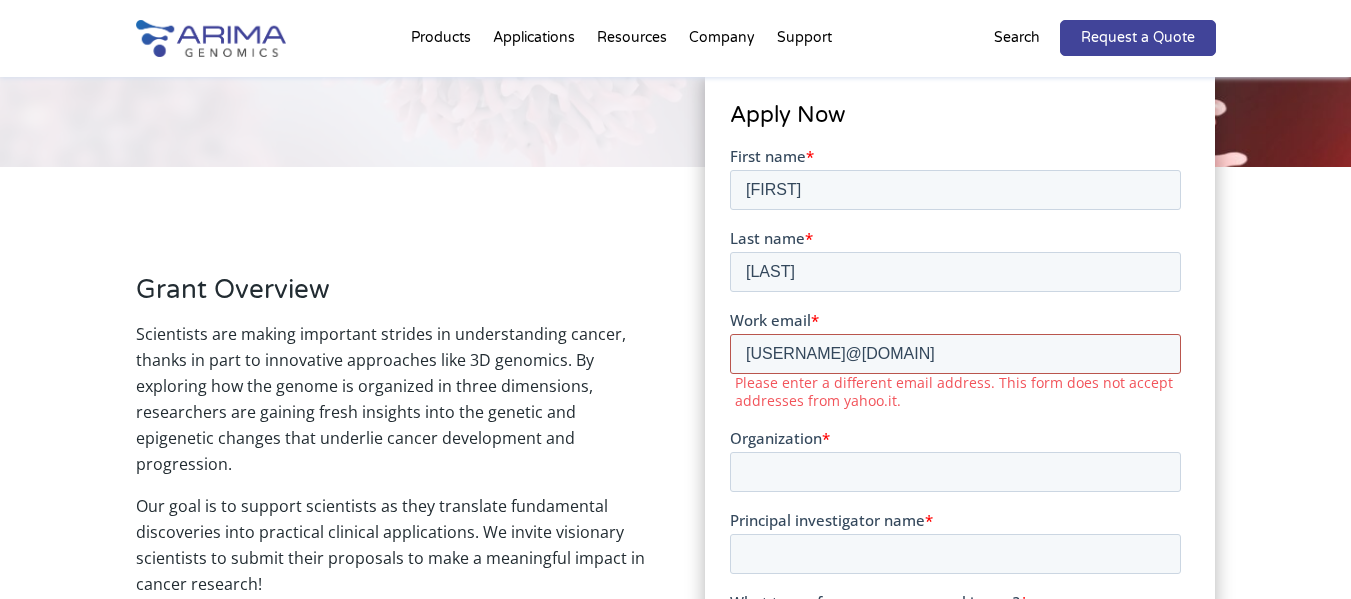scroll, scrollTop: 400, scrollLeft: 0, axis: vertical 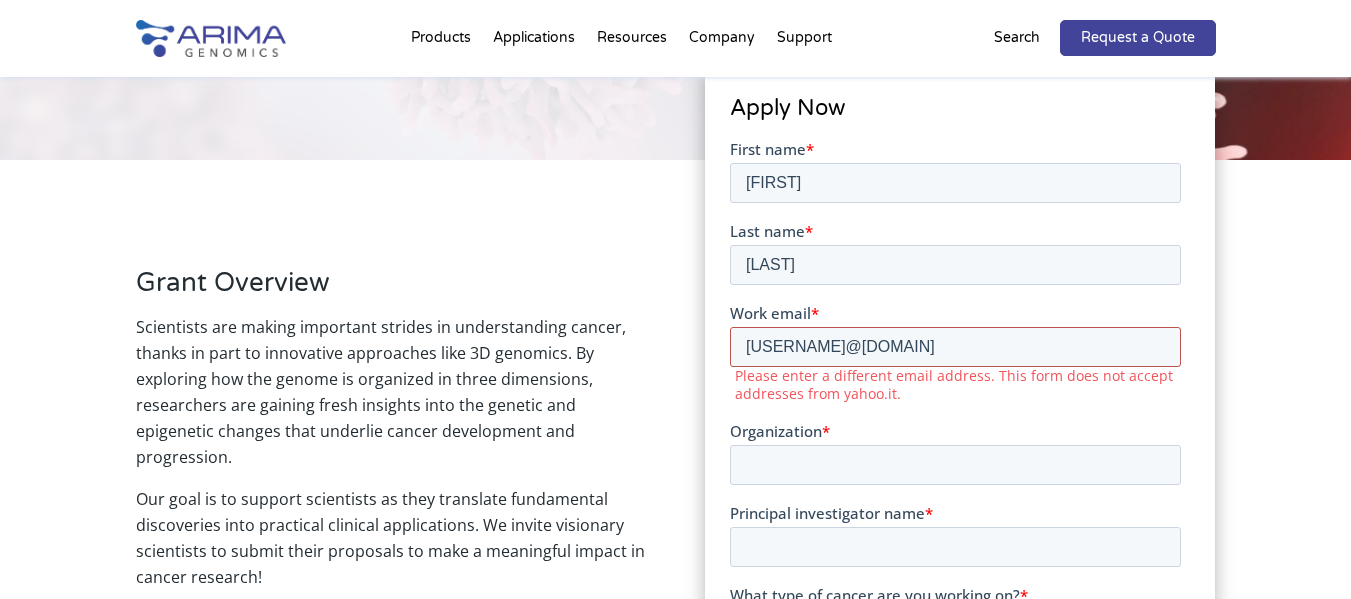 drag, startPoint x: 997, startPoint y: 346, endPoint x: 730, endPoint y: 332, distance: 267.3668 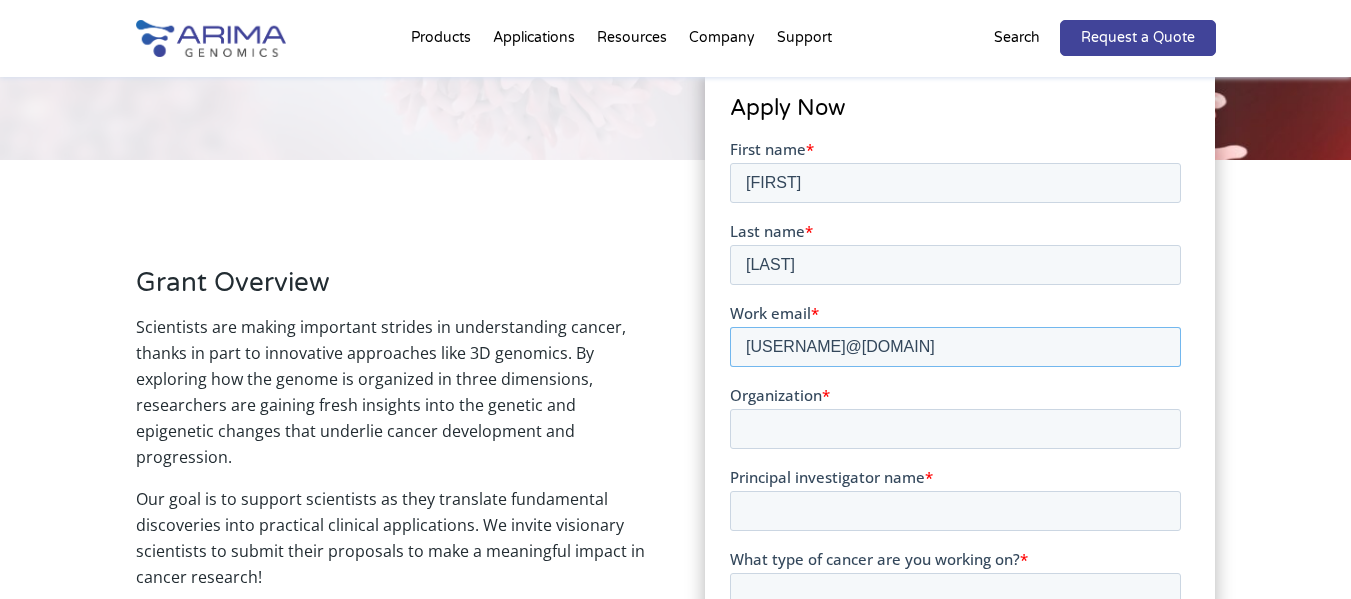 type on "[USERNAME]@[DOMAIN]" 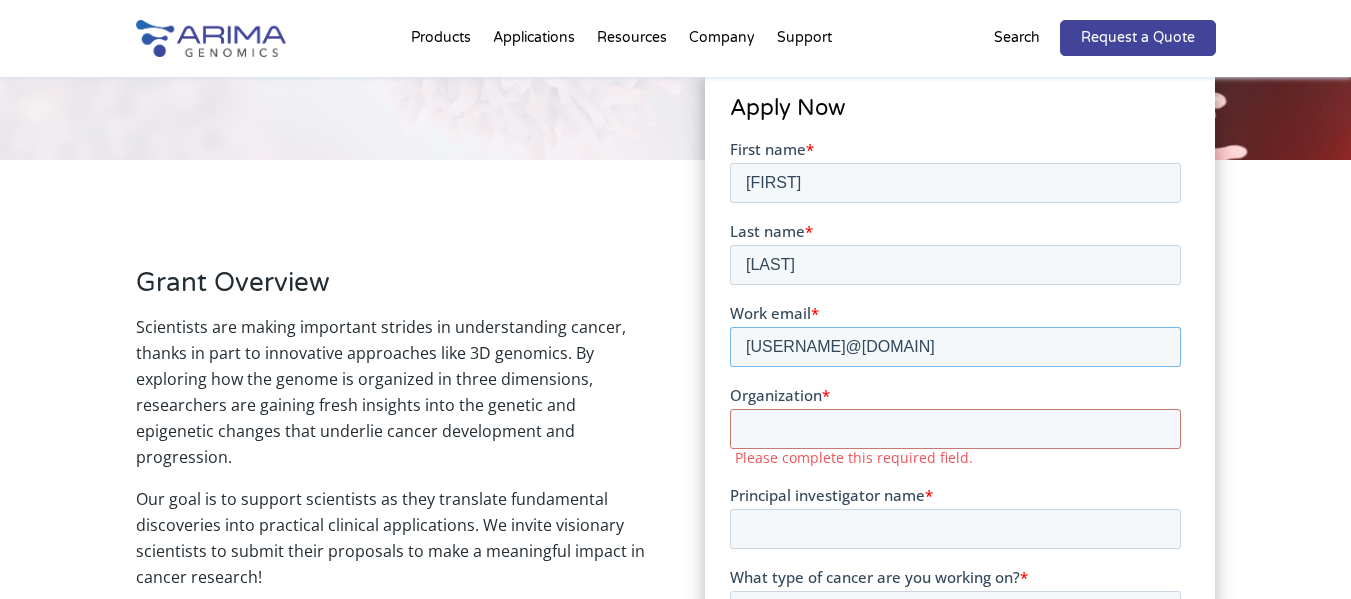 drag, startPoint x: 1048, startPoint y: 345, endPoint x: 686, endPoint y: 345, distance: 362 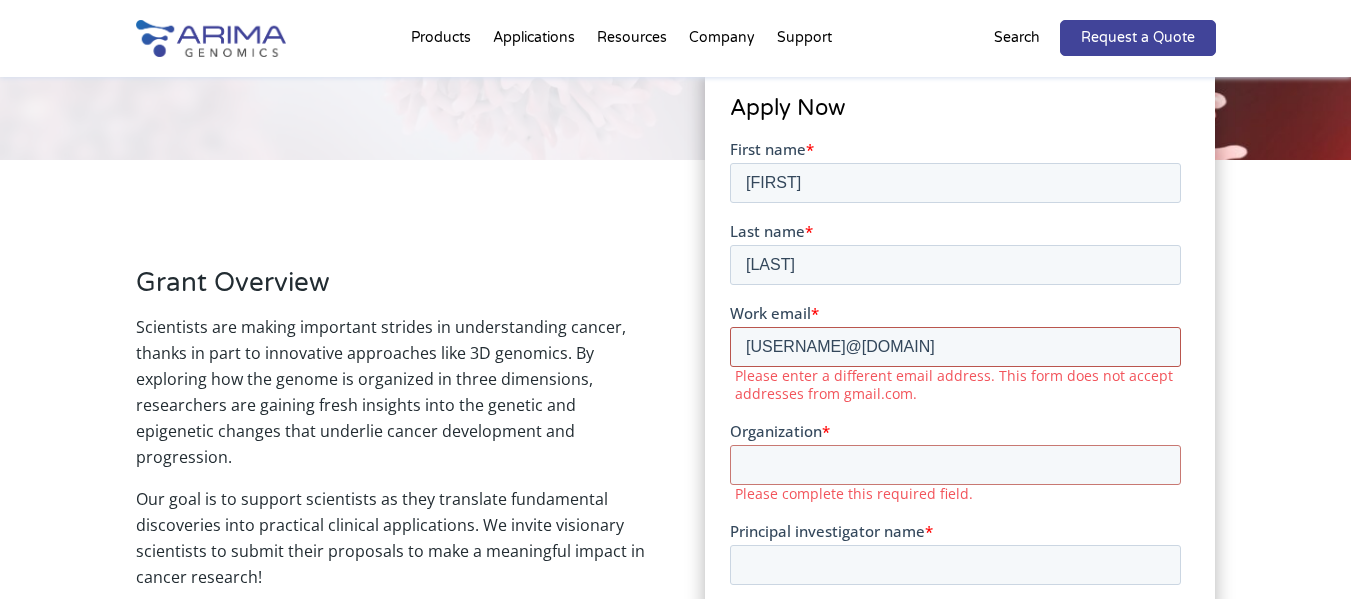 drag, startPoint x: 982, startPoint y: 343, endPoint x: 562, endPoint y: 280, distance: 424.69873 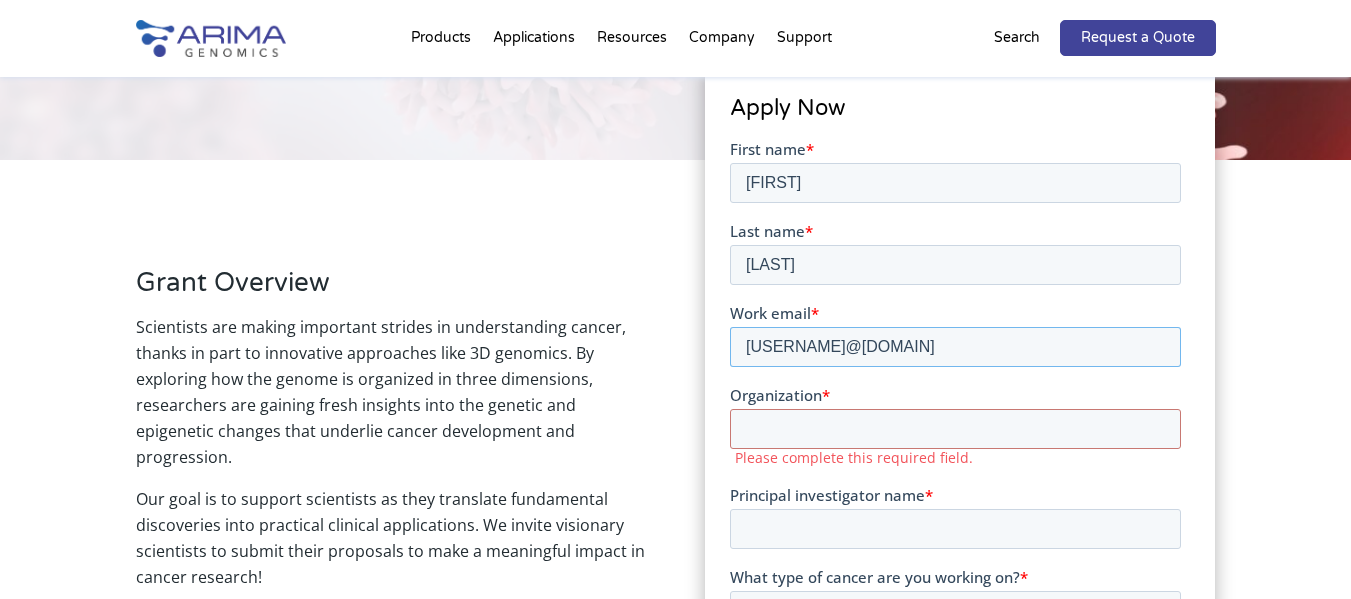 type on "[USERNAME]@[DOMAIN]" 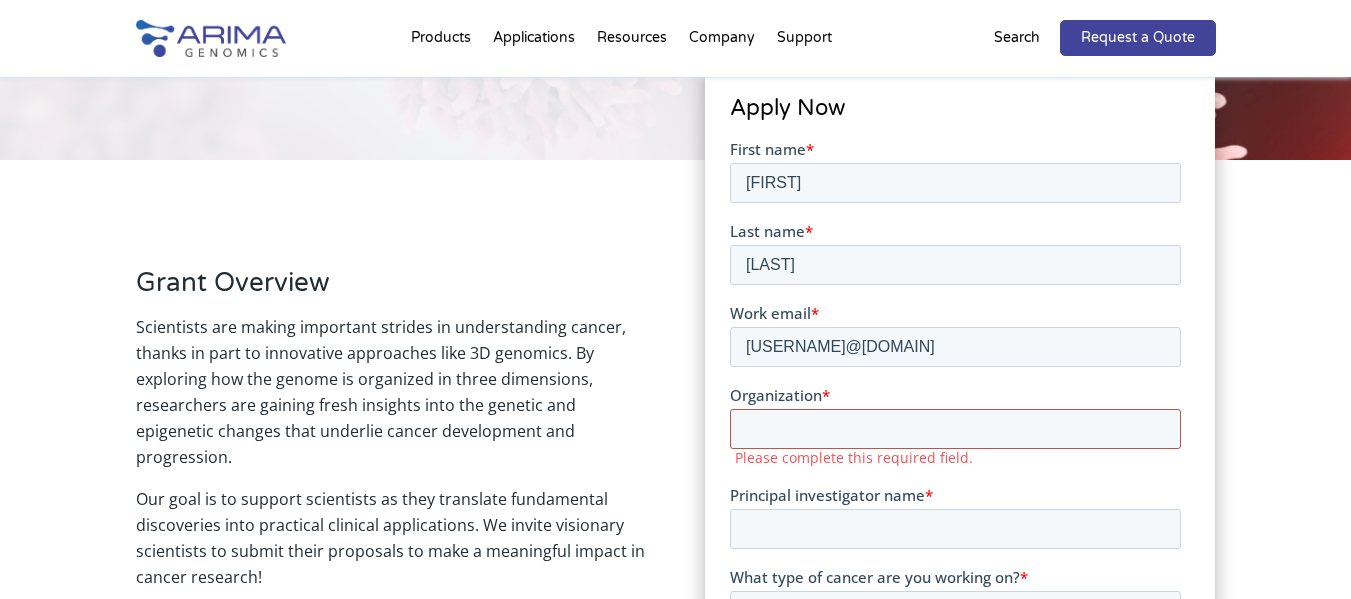 click on "Organization *" at bounding box center (955, 428) 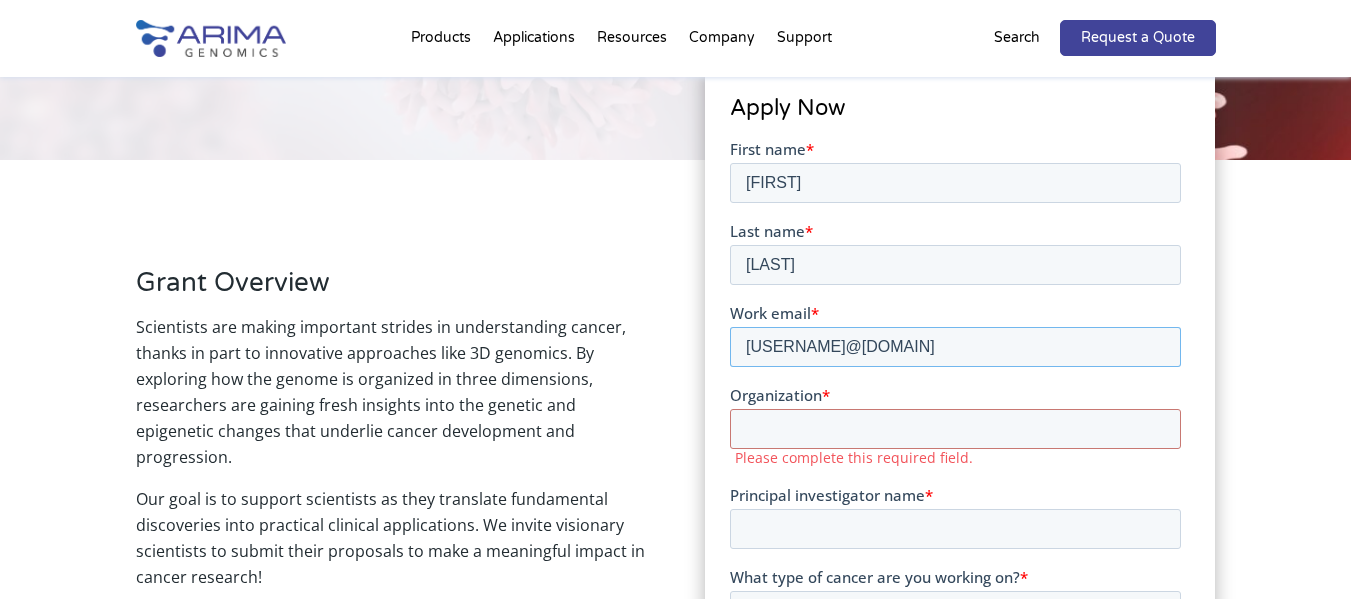 click on "[USERNAME]@[DOMAIN]" at bounding box center (955, 346) 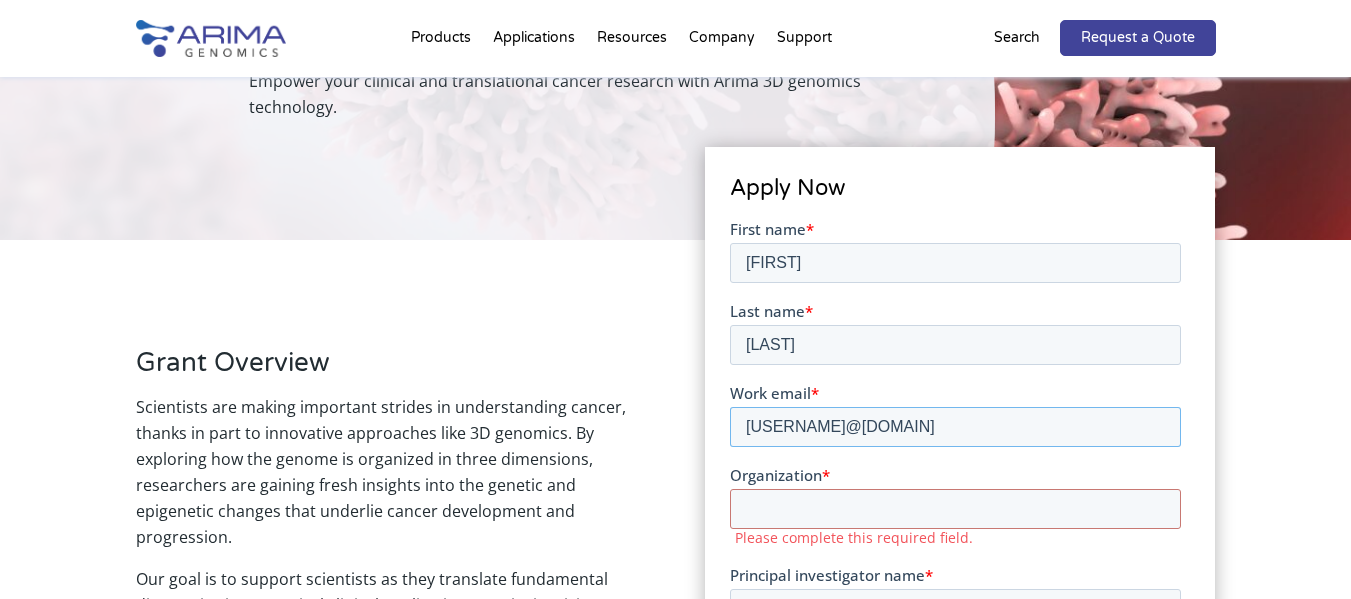 scroll, scrollTop: 853, scrollLeft: 0, axis: vertical 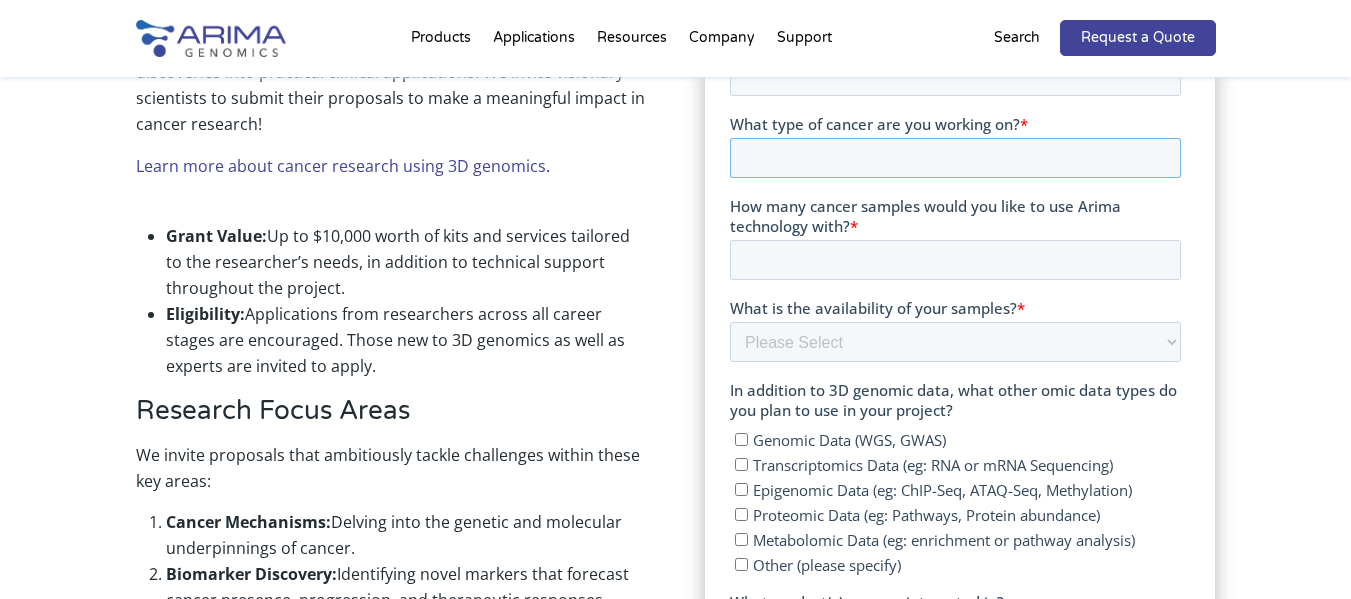click on "What type of cancer are you working on?  *" at bounding box center (955, 158) 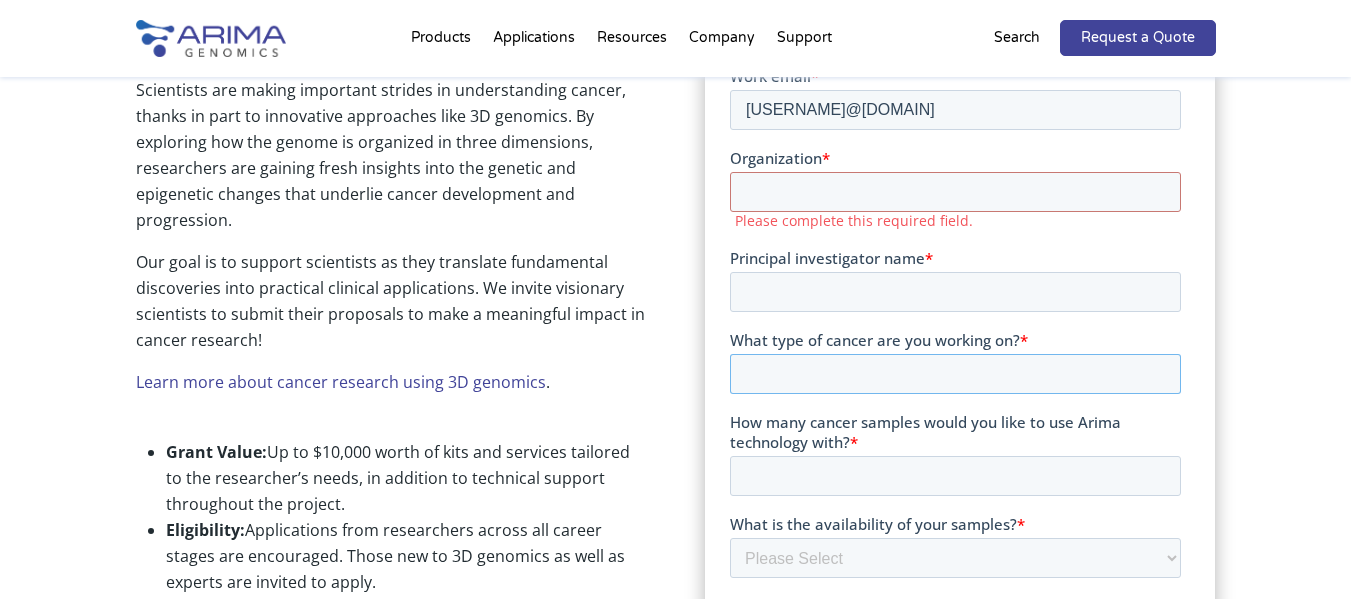 scroll, scrollTop: 646, scrollLeft: 0, axis: vertical 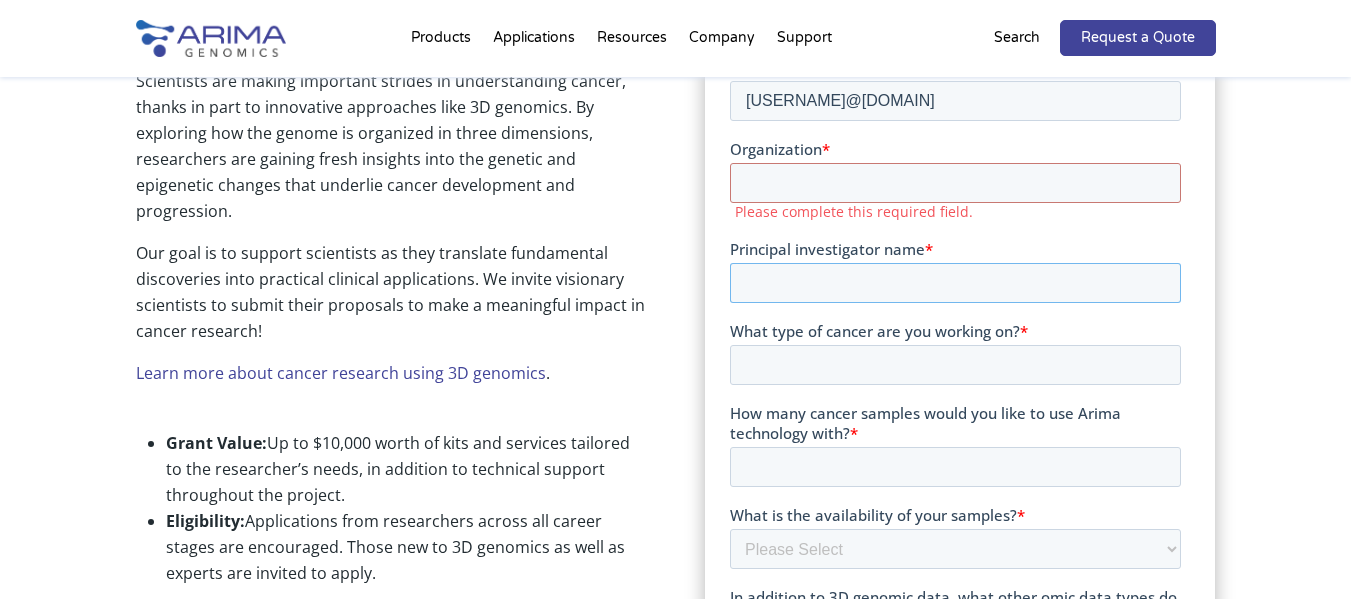click on "Principal investigator name *" at bounding box center [955, 283] 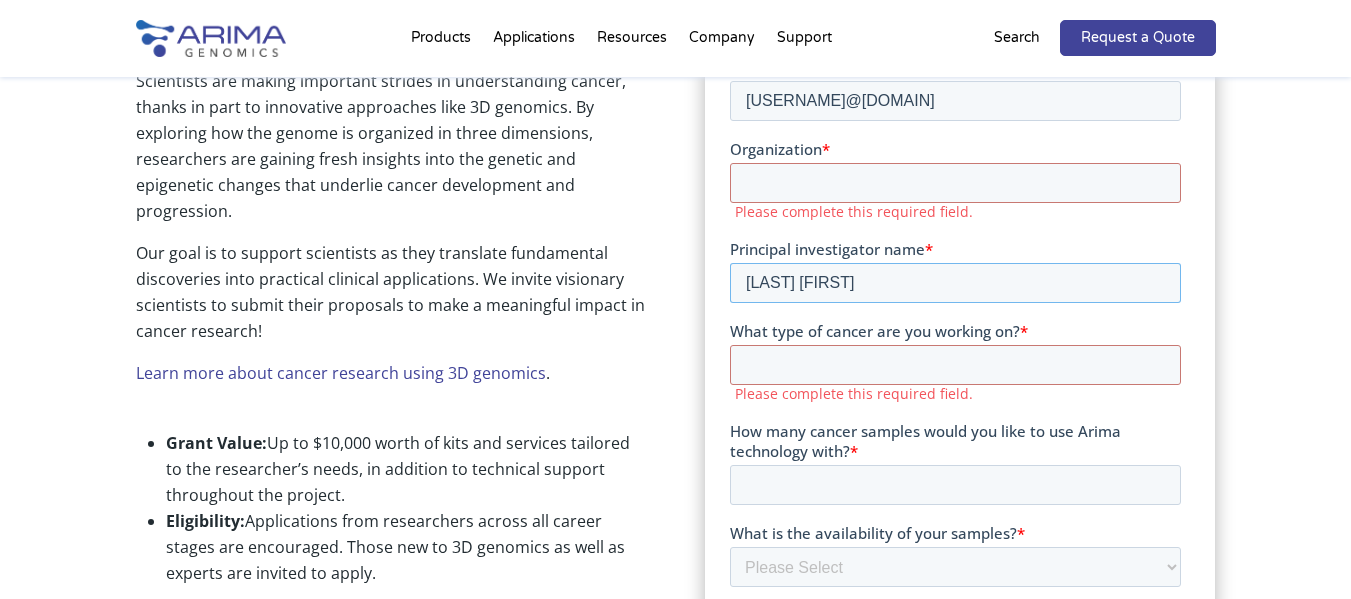 type on "[LAST] [FIRST]" 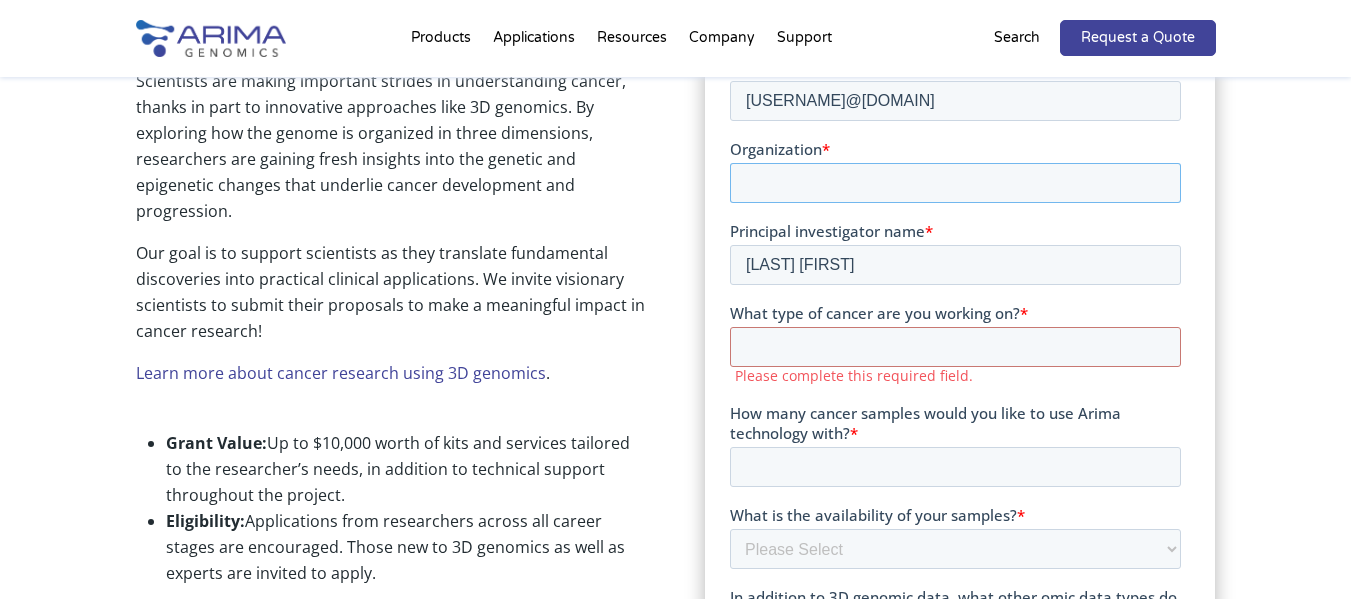 click on "Organization *" at bounding box center (955, 183) 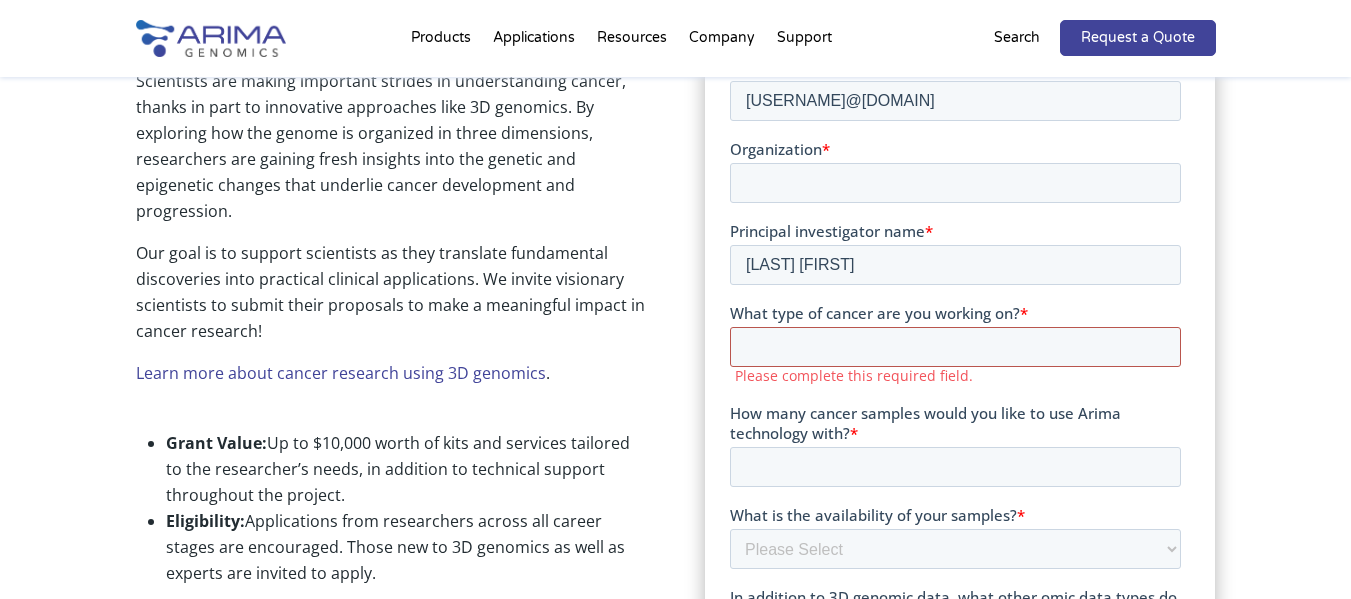 click on "What type of cancer are you working on?  *" at bounding box center [955, 347] 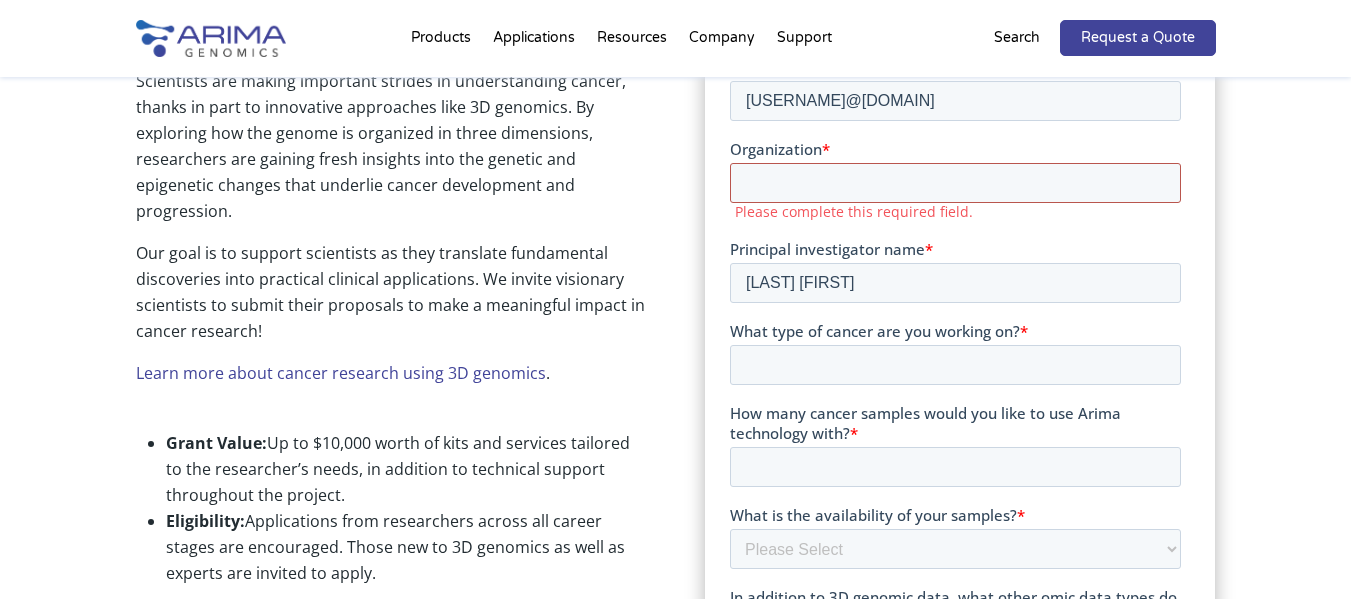 click on "Organization *" at bounding box center [955, 183] 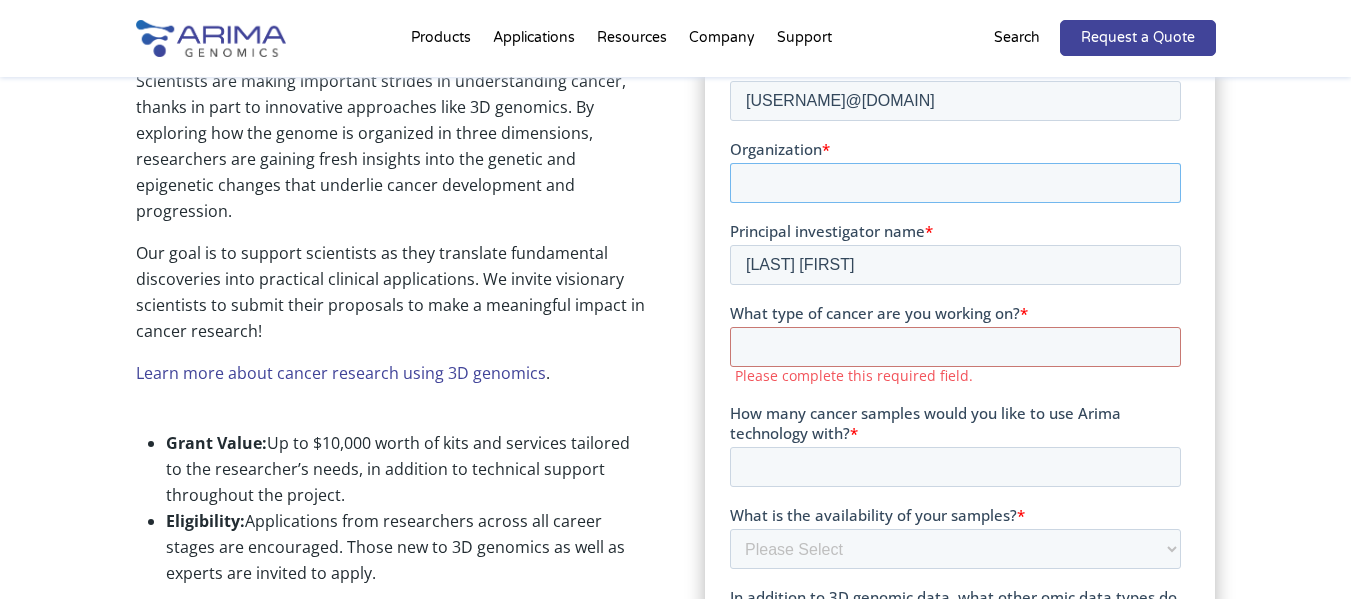 paste on "Department of Precision and Regenerative Medicine and Ionian Area" 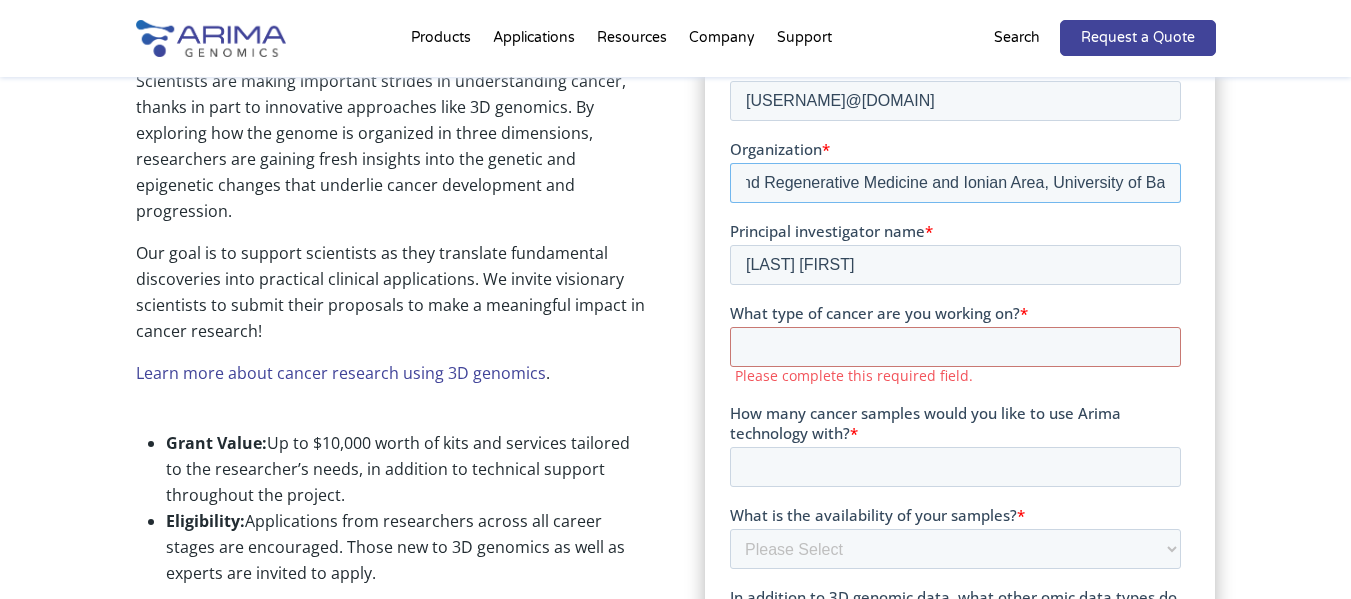 scroll, scrollTop: 0, scrollLeft: 198, axis: horizontal 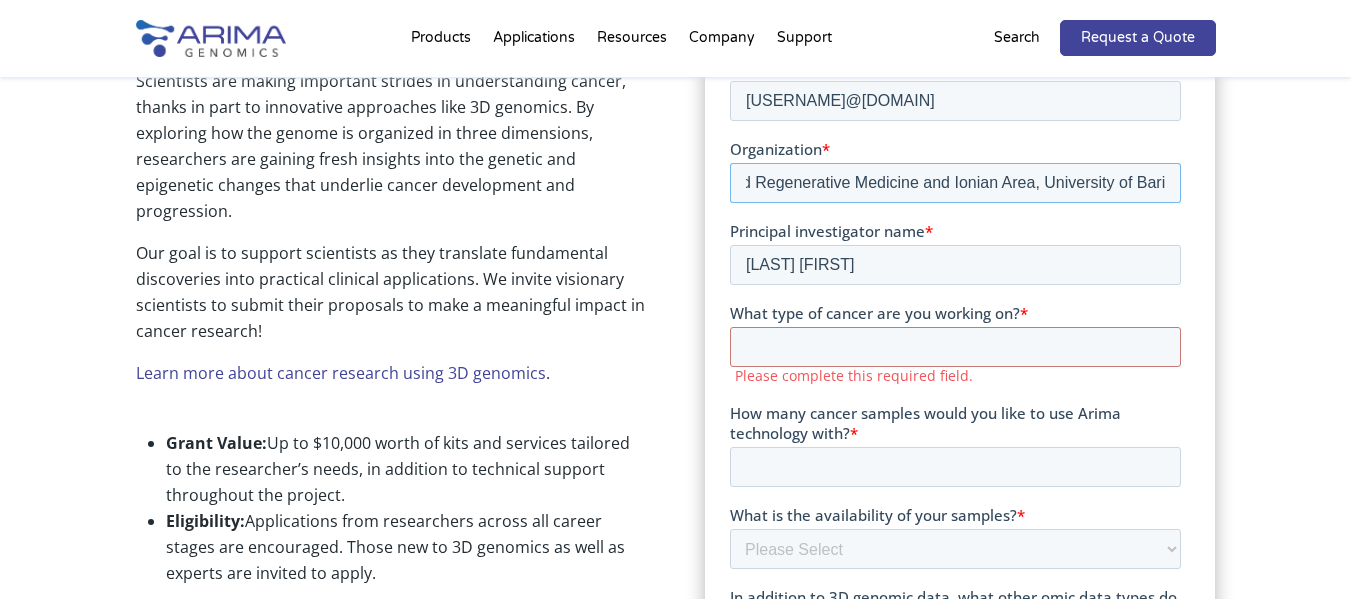 type on "Department of Precision and Regenerative Medicine and Ionian Area, University of Bari" 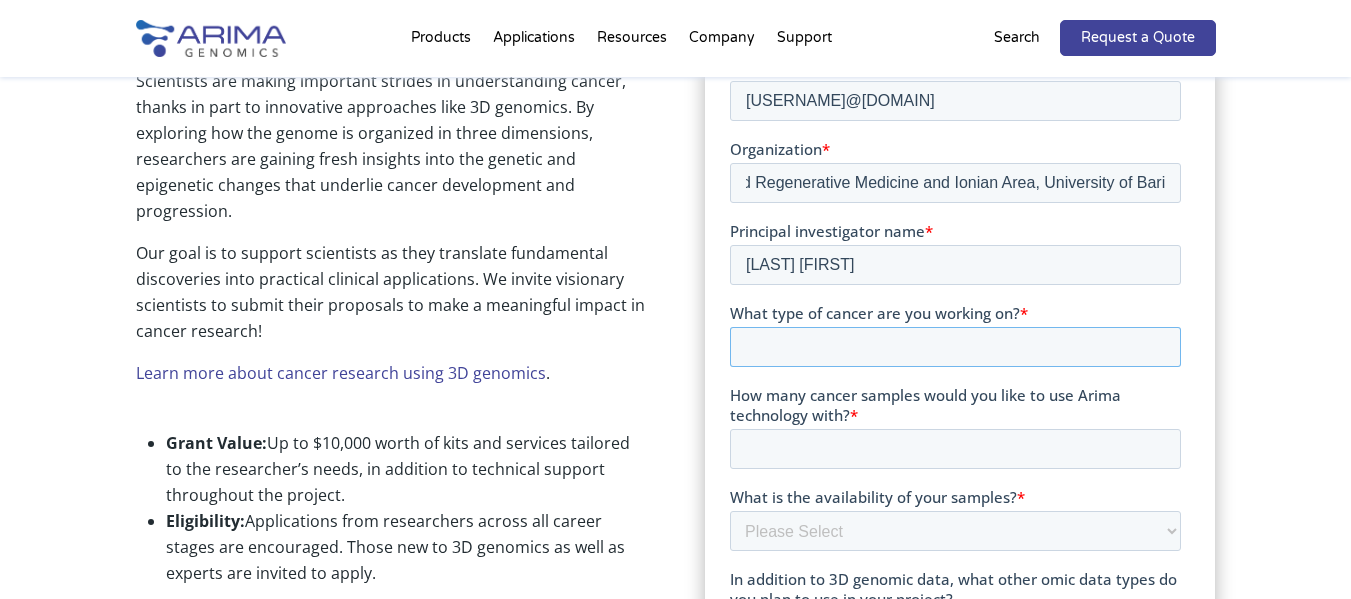 click on "What type of cancer are you working on?  *" at bounding box center (955, 347) 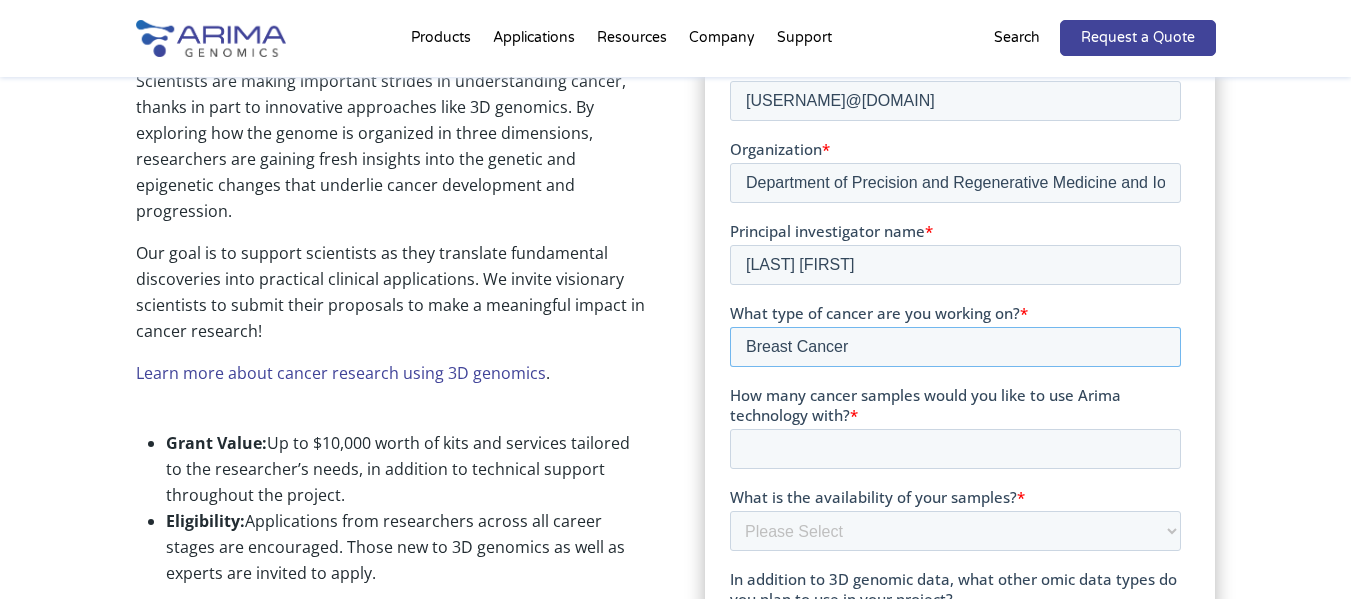 type on "Breast Cancer" 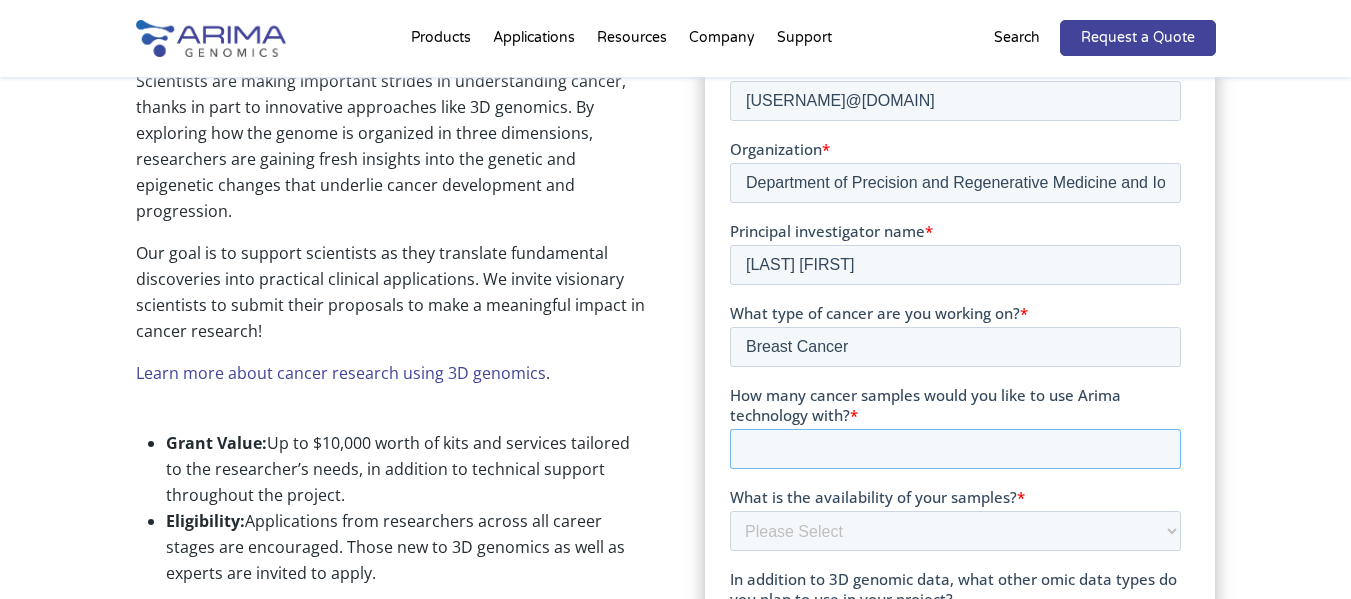click on "How many cancer samples would you like to use Arima technology with? *" at bounding box center (955, 449) 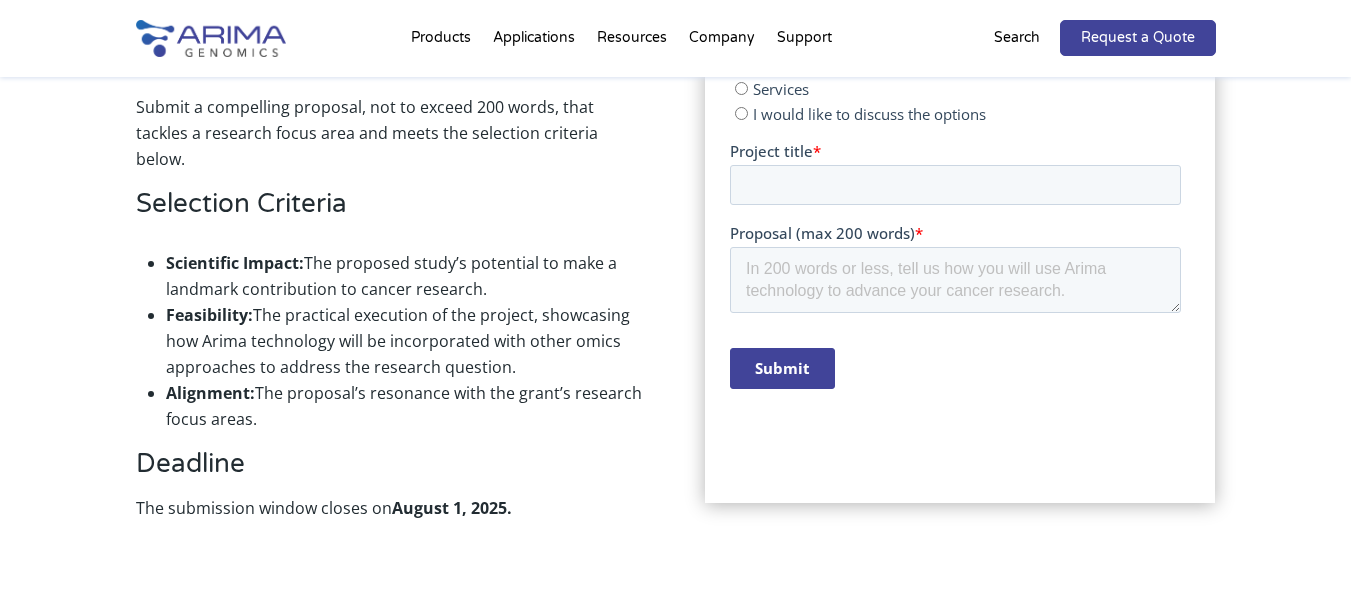 scroll, scrollTop: 1609, scrollLeft: 0, axis: vertical 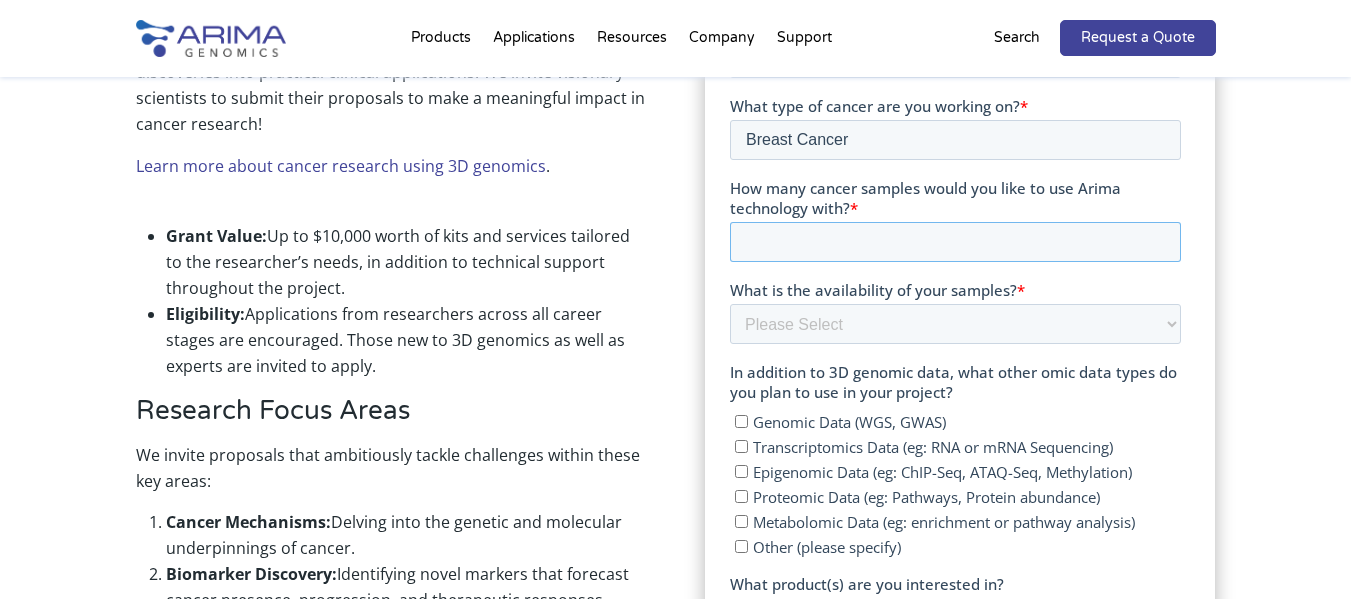 click on "How many cancer samples would you like to use Arima technology with? *" at bounding box center (955, 242) 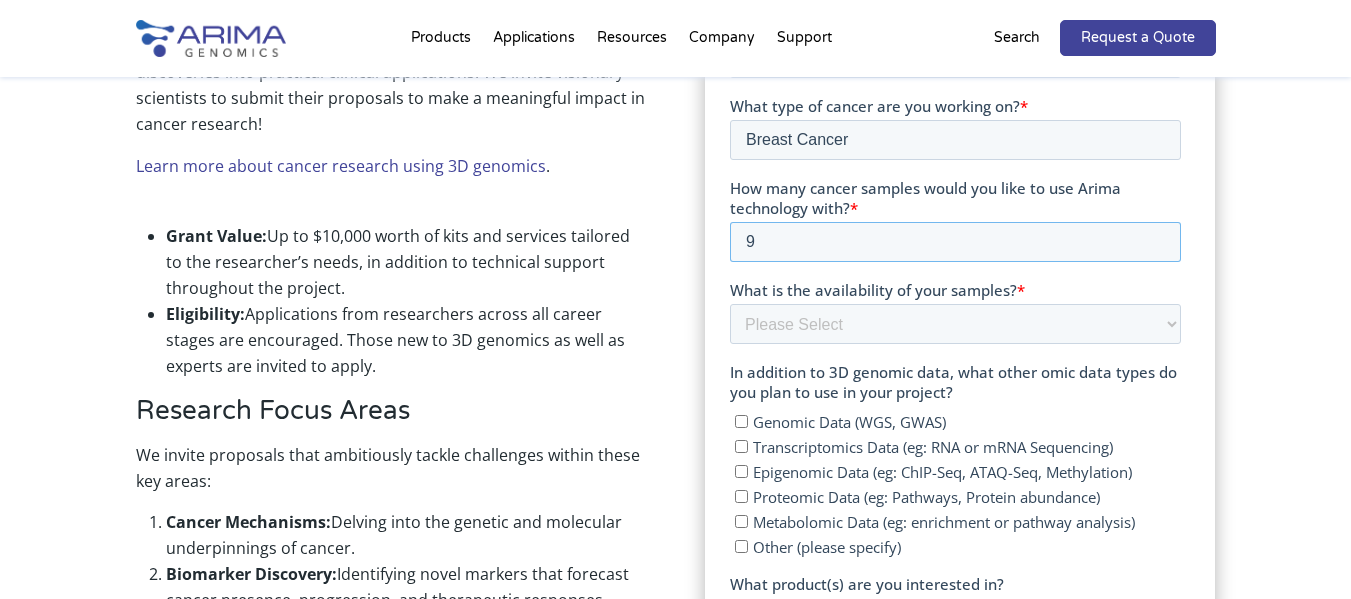 type on "9" 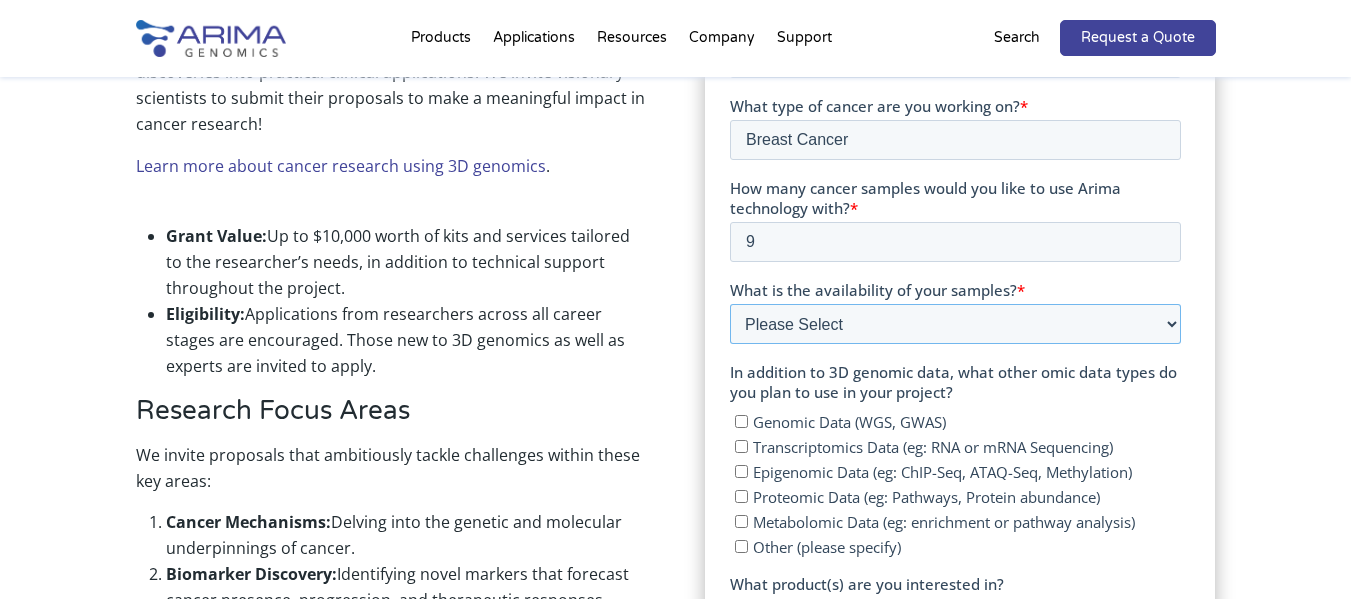 click on "Please Select Currently ready for use Will be ready within 2 months Will take longer than 2 months to acquire" at bounding box center [955, 324] 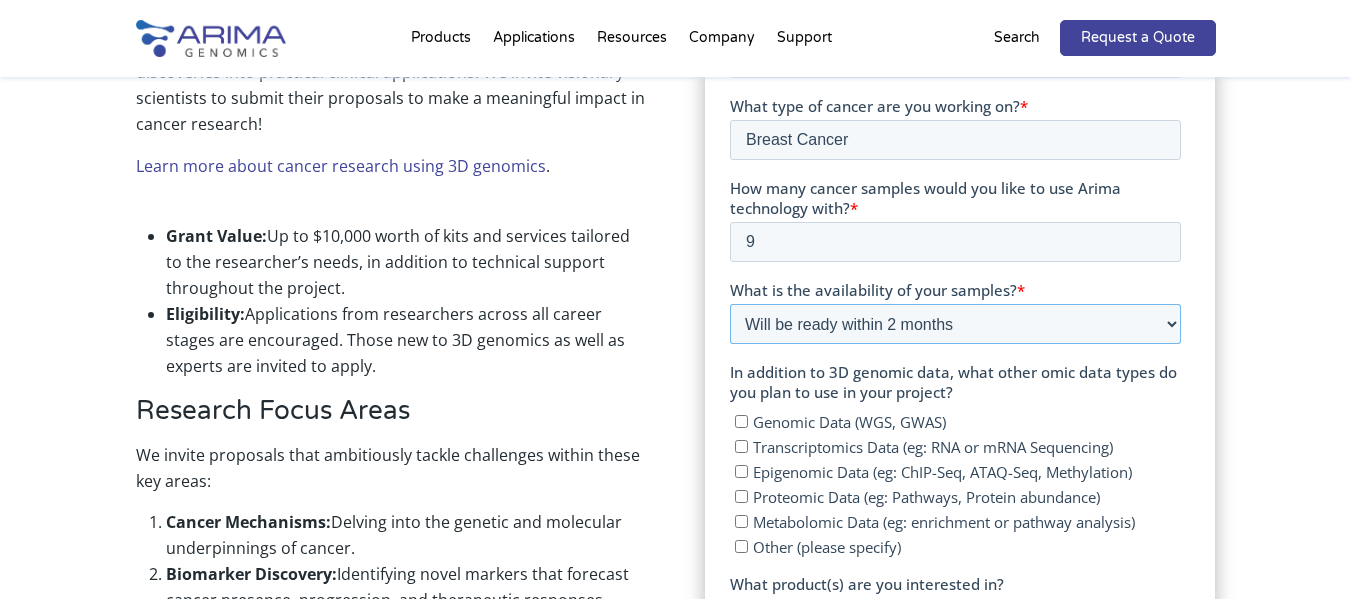 click on "Please Select Currently ready for use Will be ready within 2 months Will take longer than 2 months to acquire" at bounding box center [955, 324] 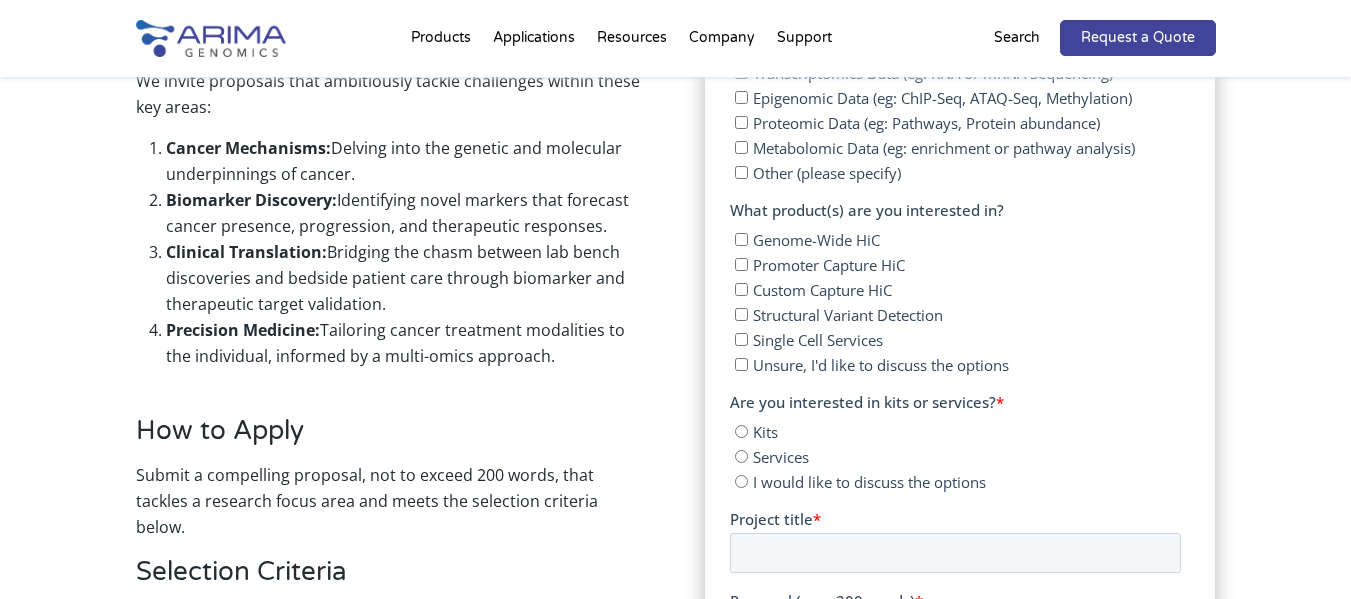 scroll, scrollTop: 693, scrollLeft: 0, axis: vertical 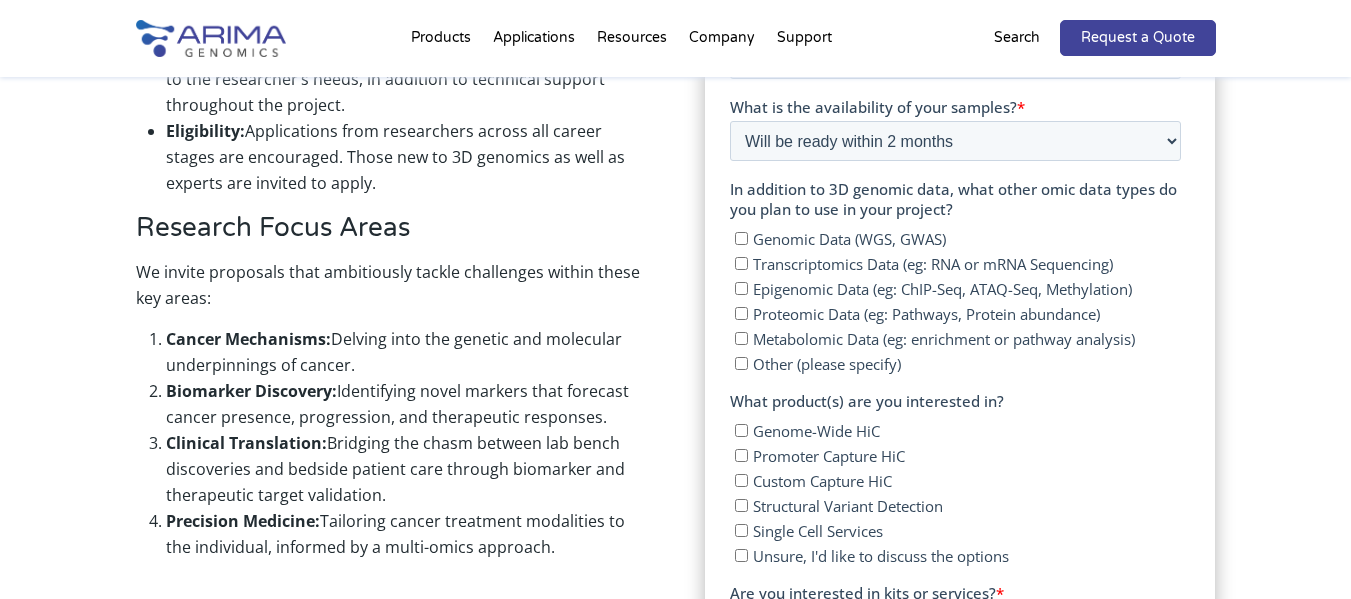 click on "Transcriptomics Data (eg: RNA or mRNA Sequencing)" at bounding box center (741, 263) 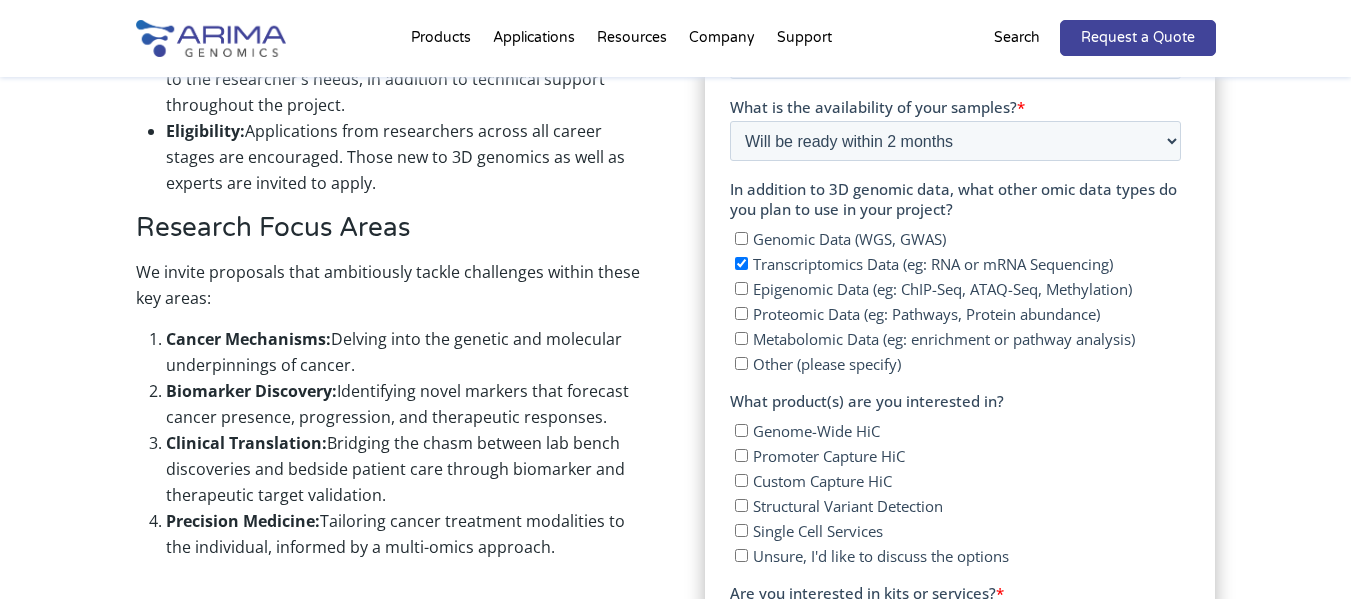 click on "Transcriptomics Data (eg: RNA or mRNA Sequencing)" at bounding box center (741, 263) 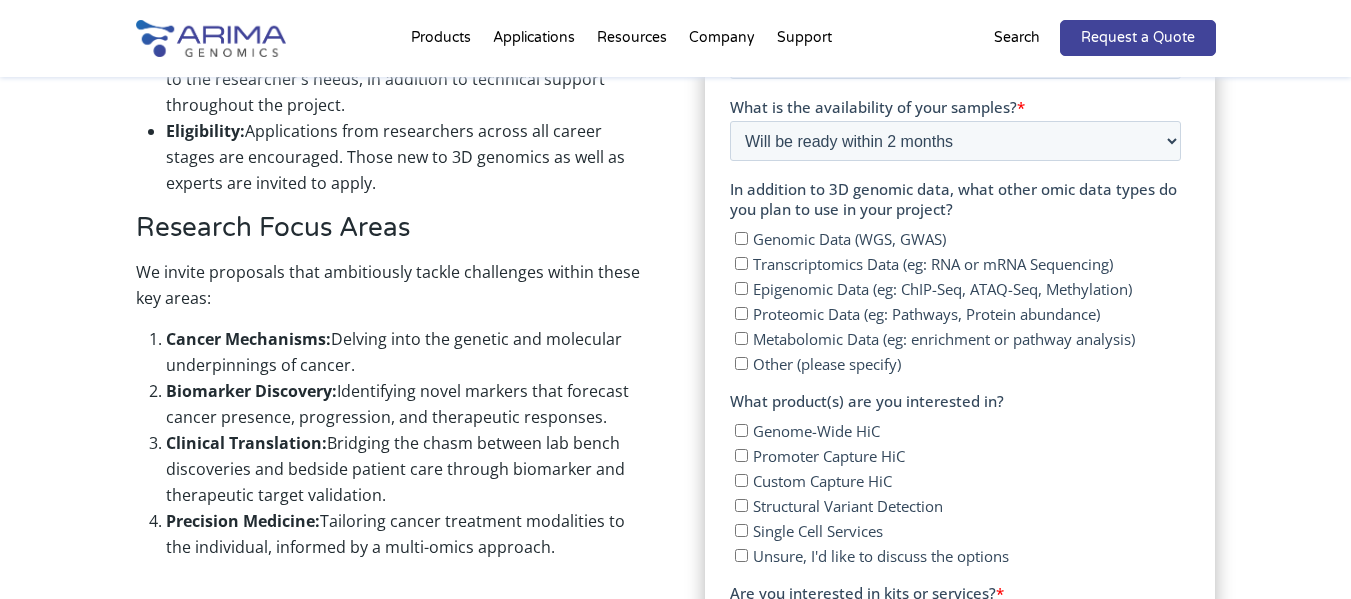 checkbox on "false" 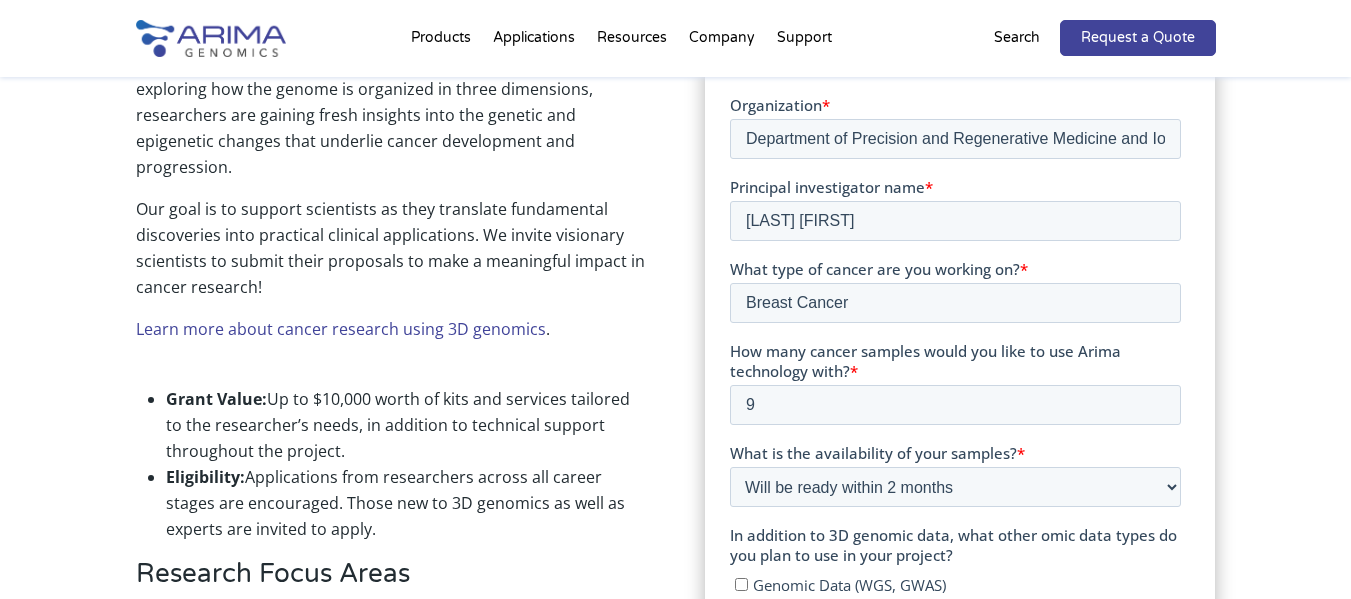 scroll, scrollTop: 1223, scrollLeft: 0, axis: vertical 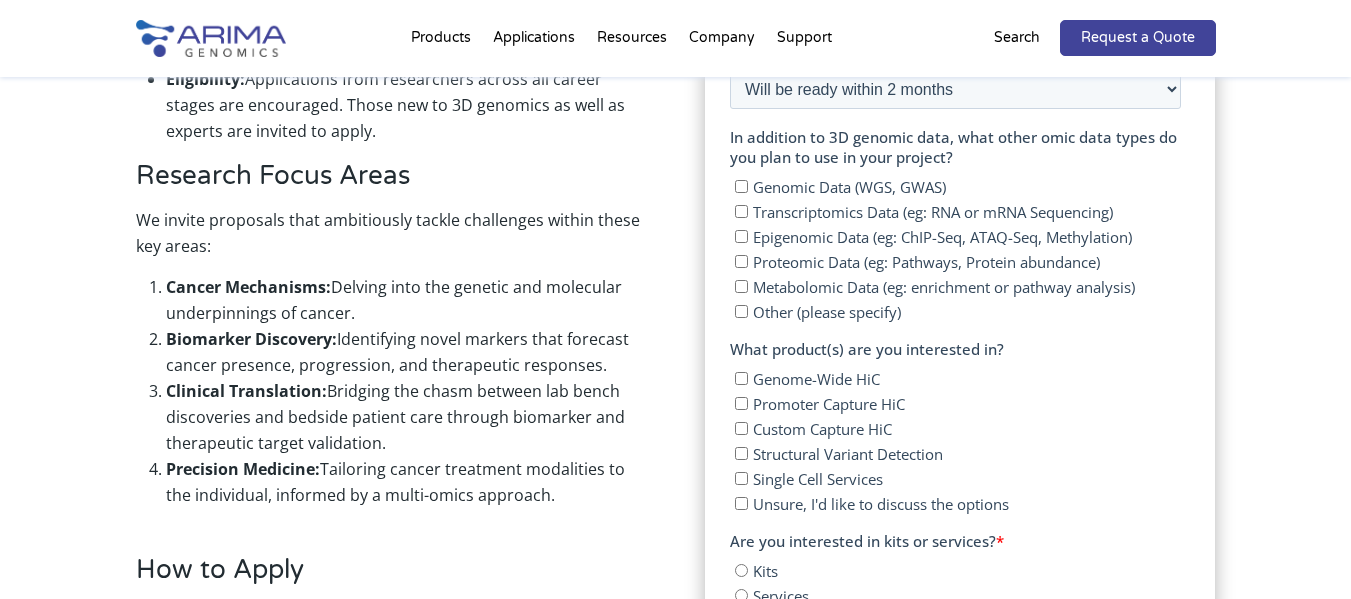 drag, startPoint x: 741, startPoint y: 258, endPoint x: 749, endPoint y: 276, distance: 19.697716 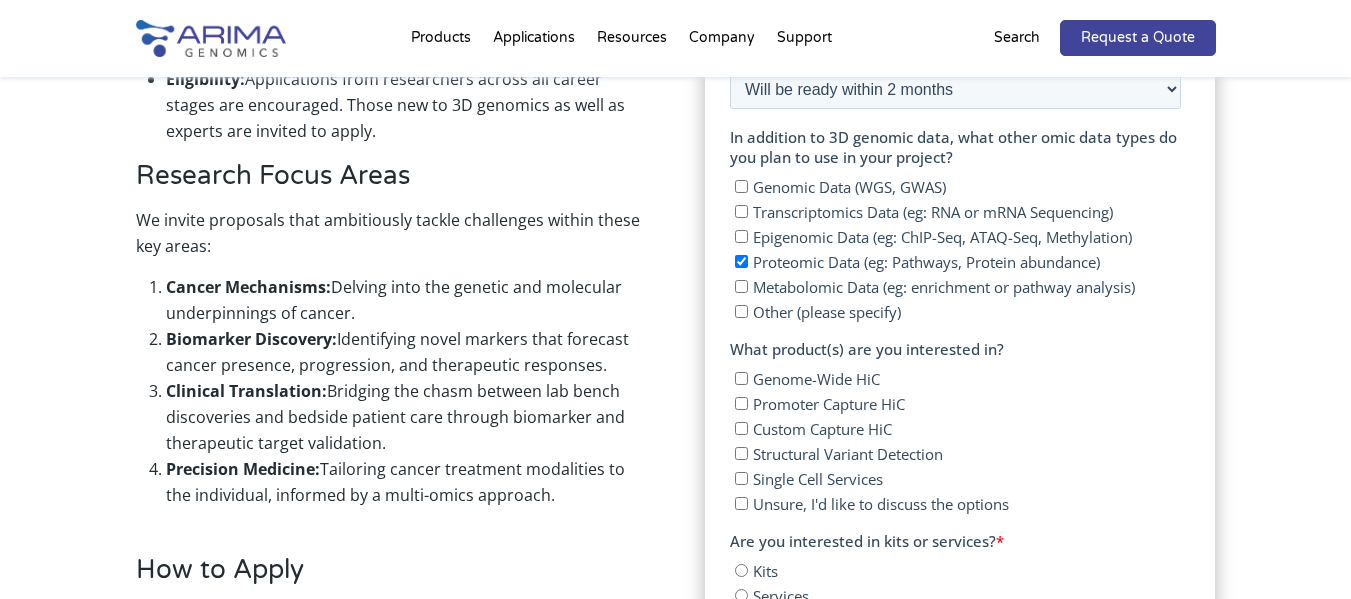 checkbox on "true" 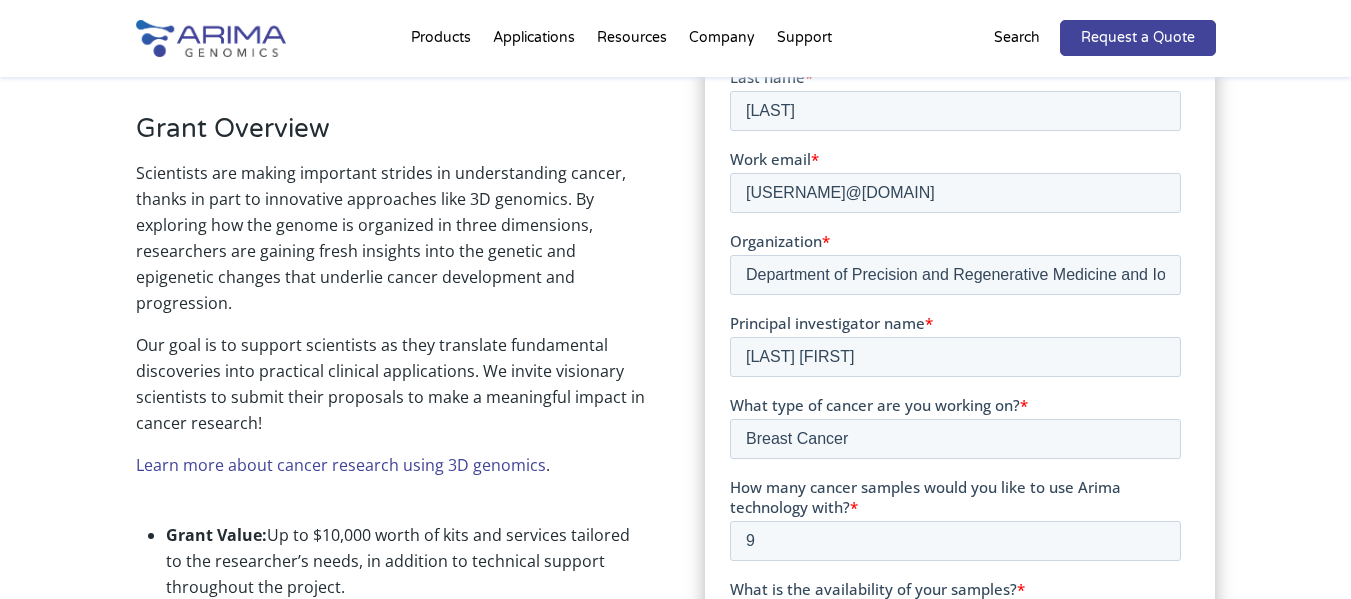 scroll, scrollTop: 1088, scrollLeft: 0, axis: vertical 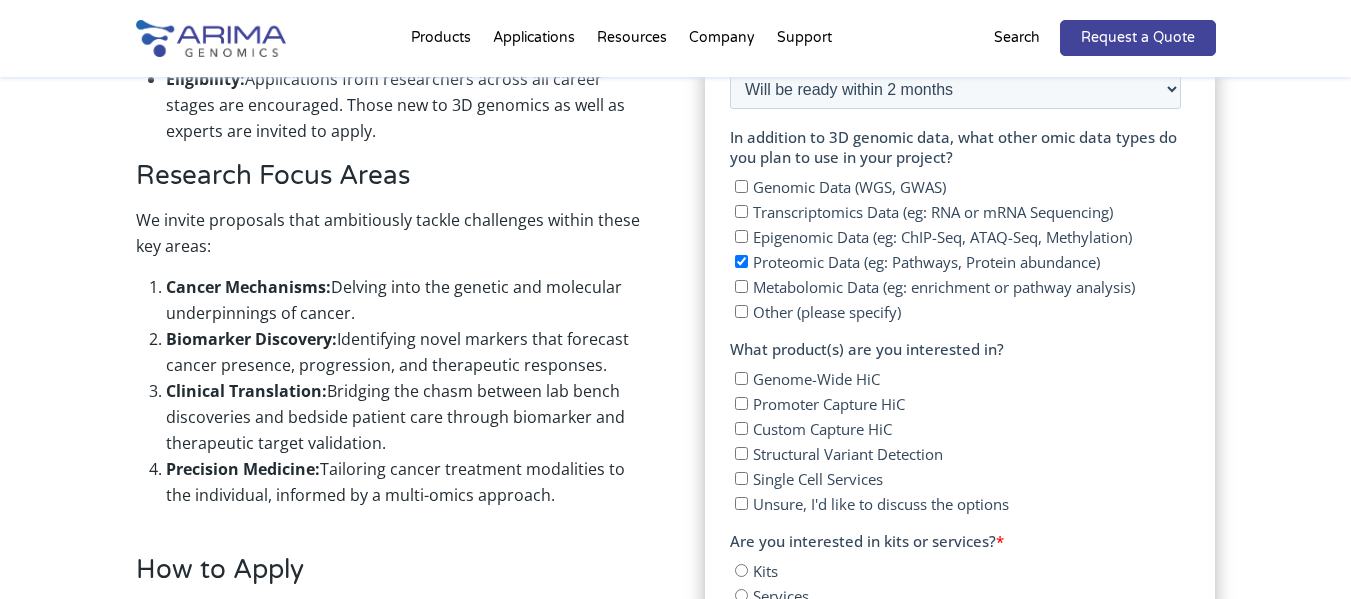 click on "Genome-Wide HiC" at bounding box center [741, 378] 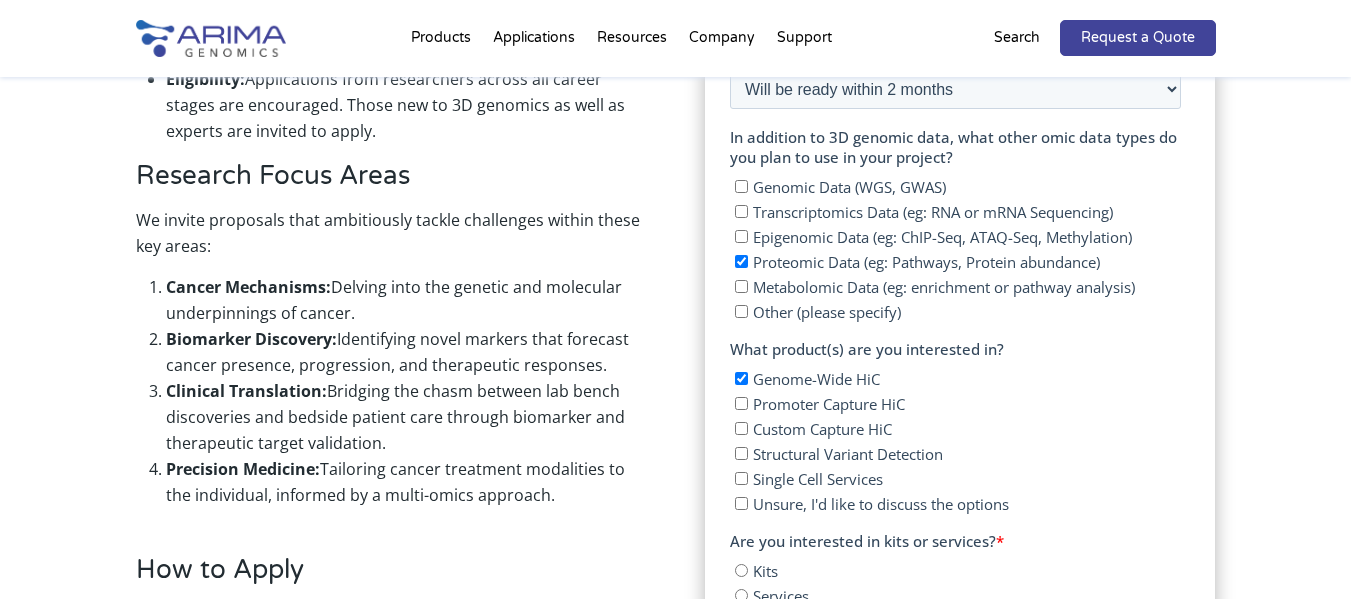 checkbox on "true" 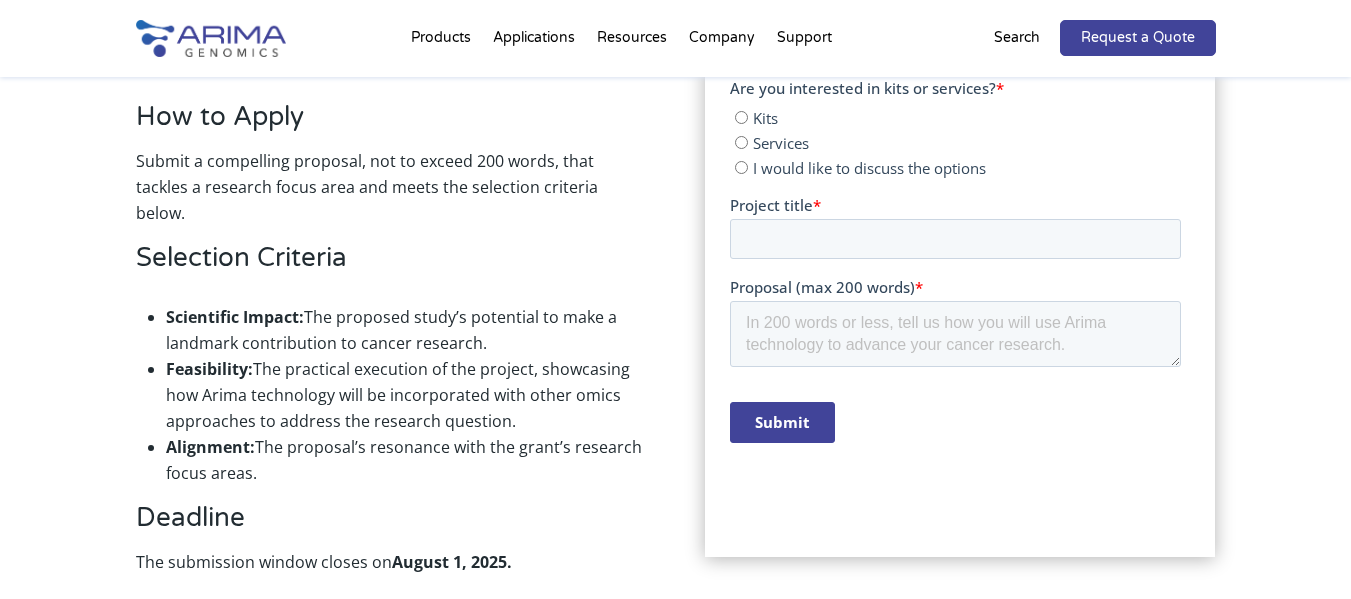 scroll, scrollTop: 1008, scrollLeft: 0, axis: vertical 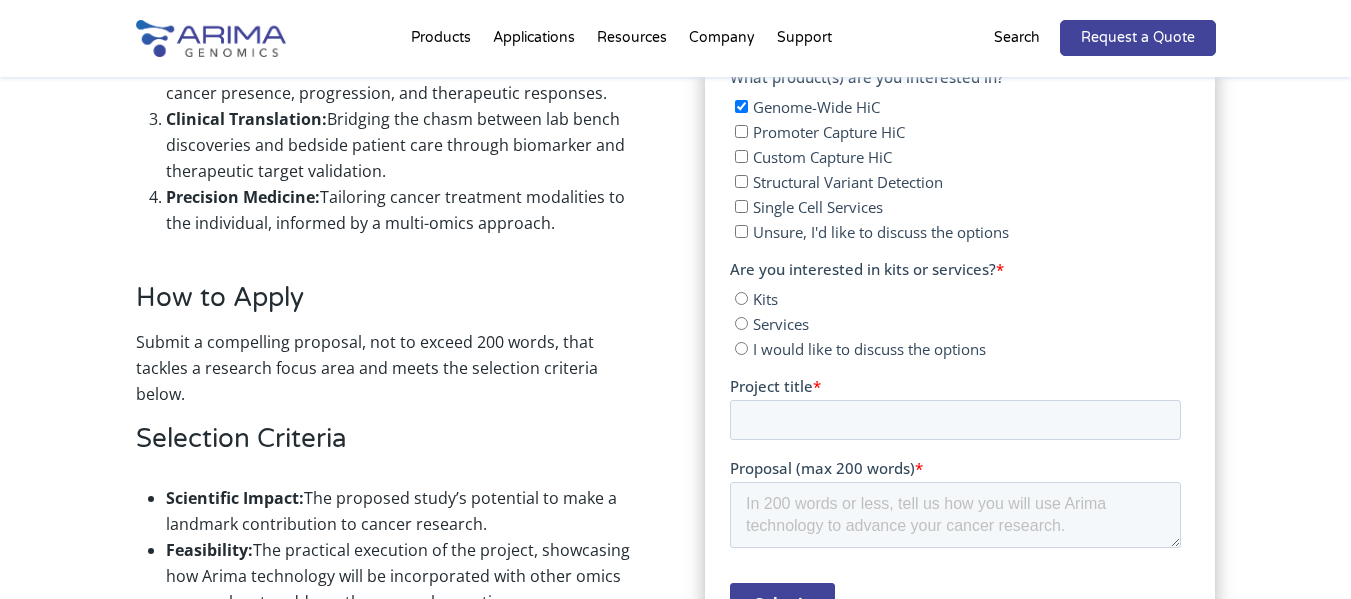 click on "Services" at bounding box center [741, 323] 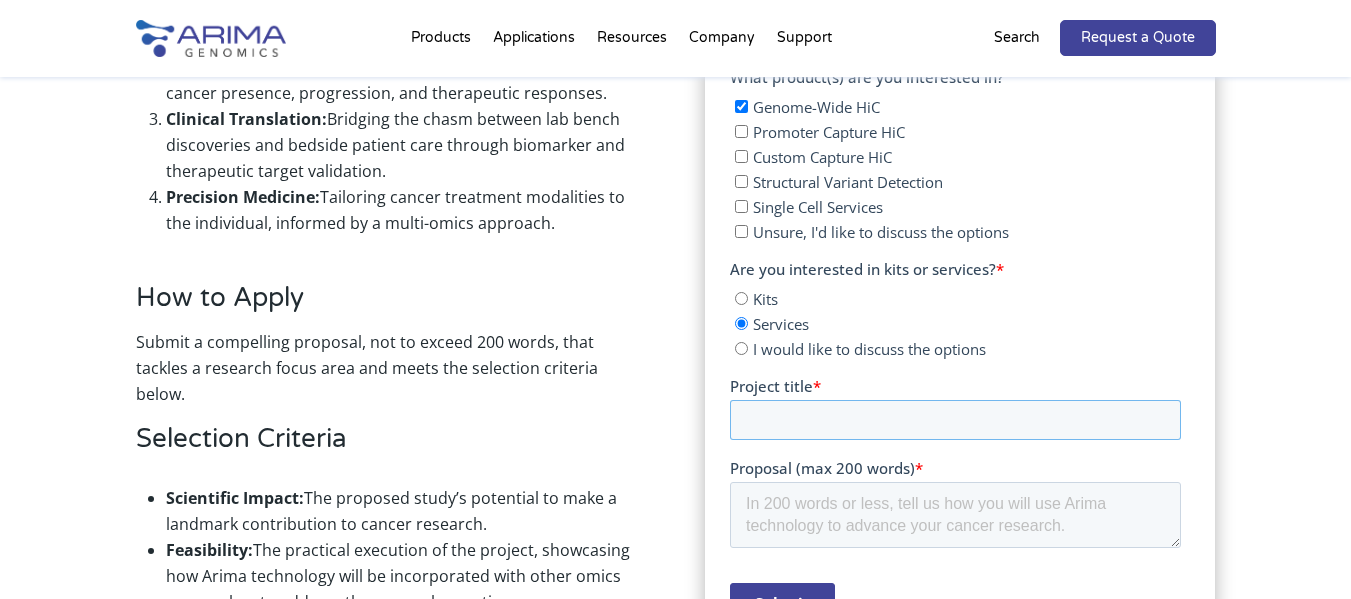 click on "Project title *" at bounding box center [955, 420] 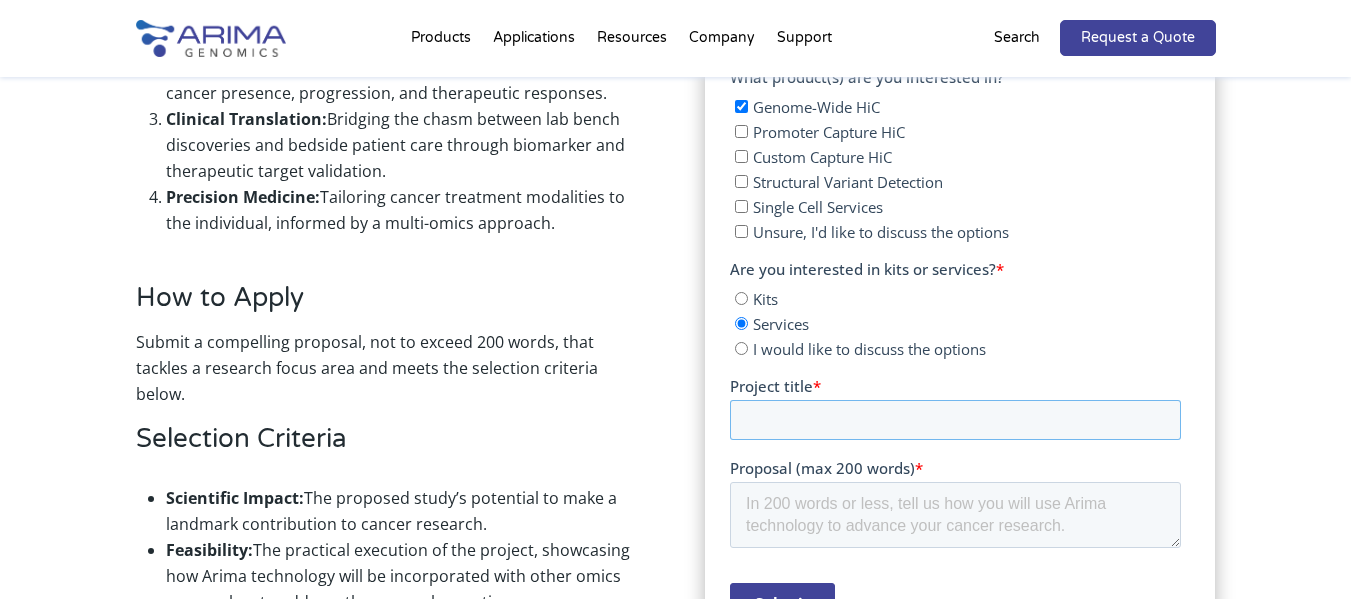 paste on "The Impact of Obesity-Associated Adipocyte Secretome on Breast Cancer Epigenetics: Evaluating Tirzepatide’s Counteractive Potential" 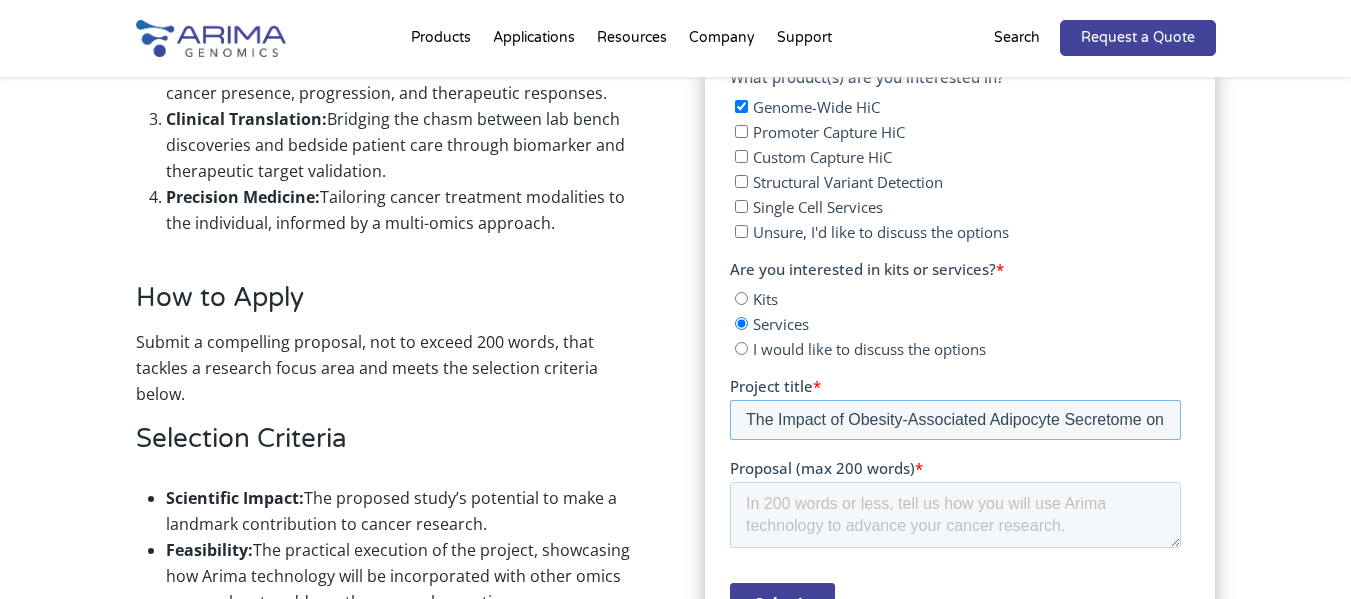 scroll, scrollTop: 0, scrollLeft: 540, axis: horizontal 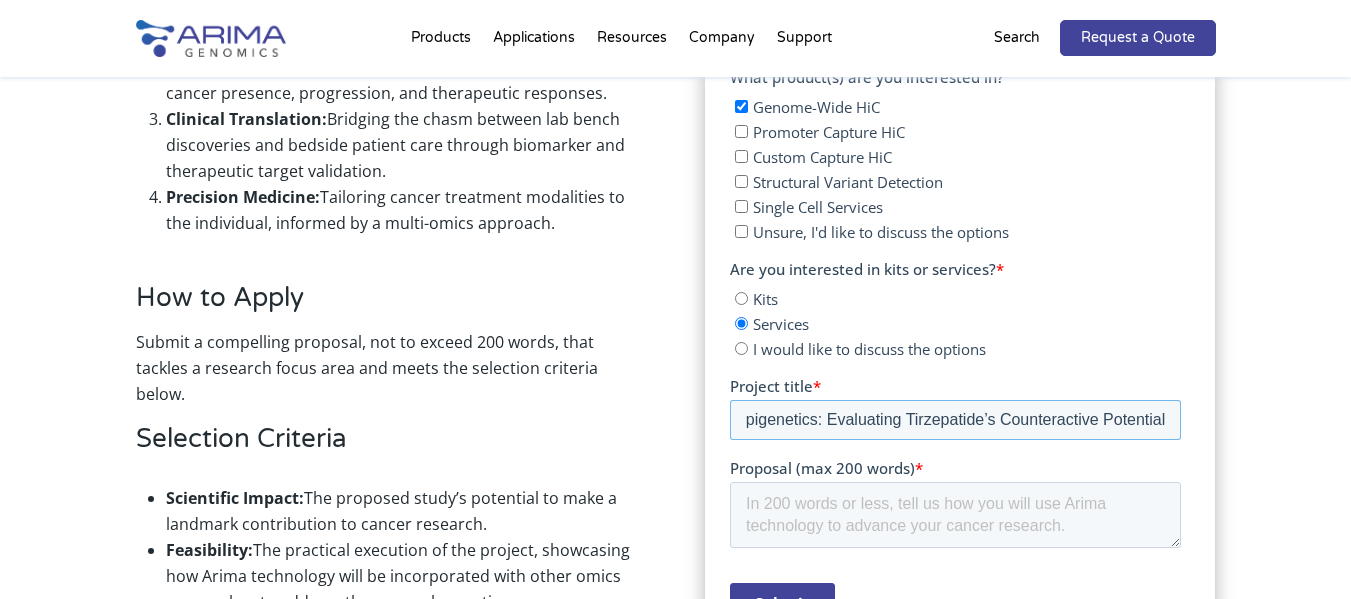 type on "The Impact of Obesity-Associated Adipocyte Secretome on Breast Cancer Epigenetics: Evaluating Tirzepatide’s Counteractive Potential" 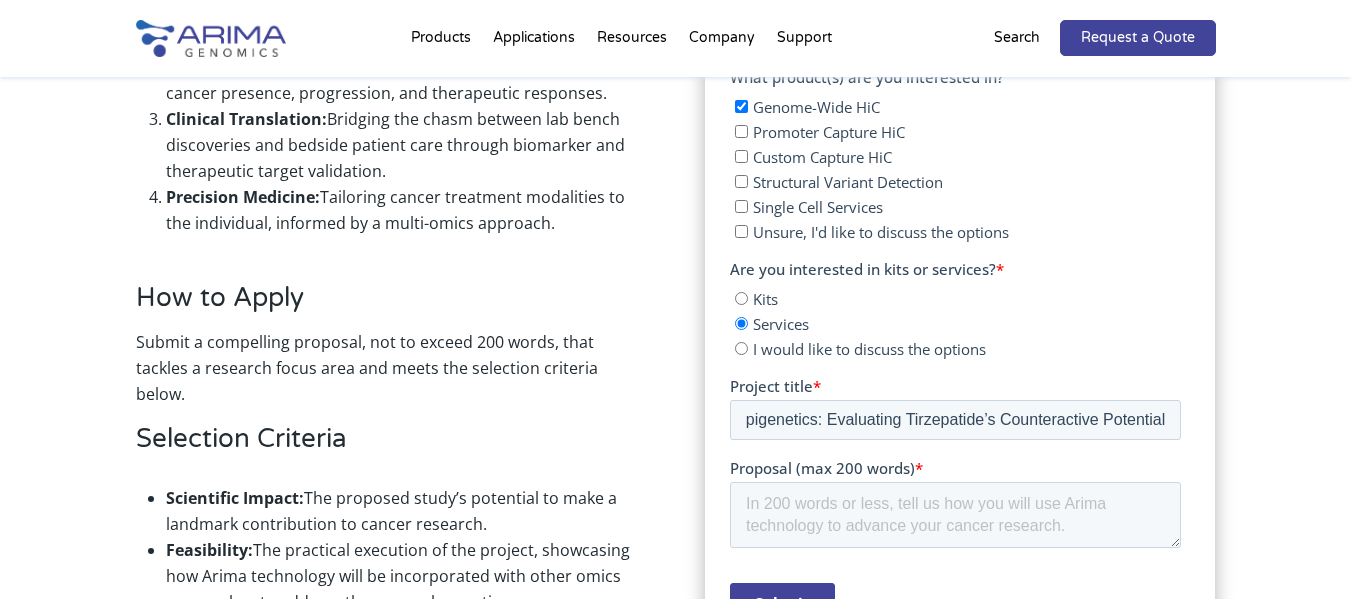 scroll, scrollTop: 0, scrollLeft: 0, axis: both 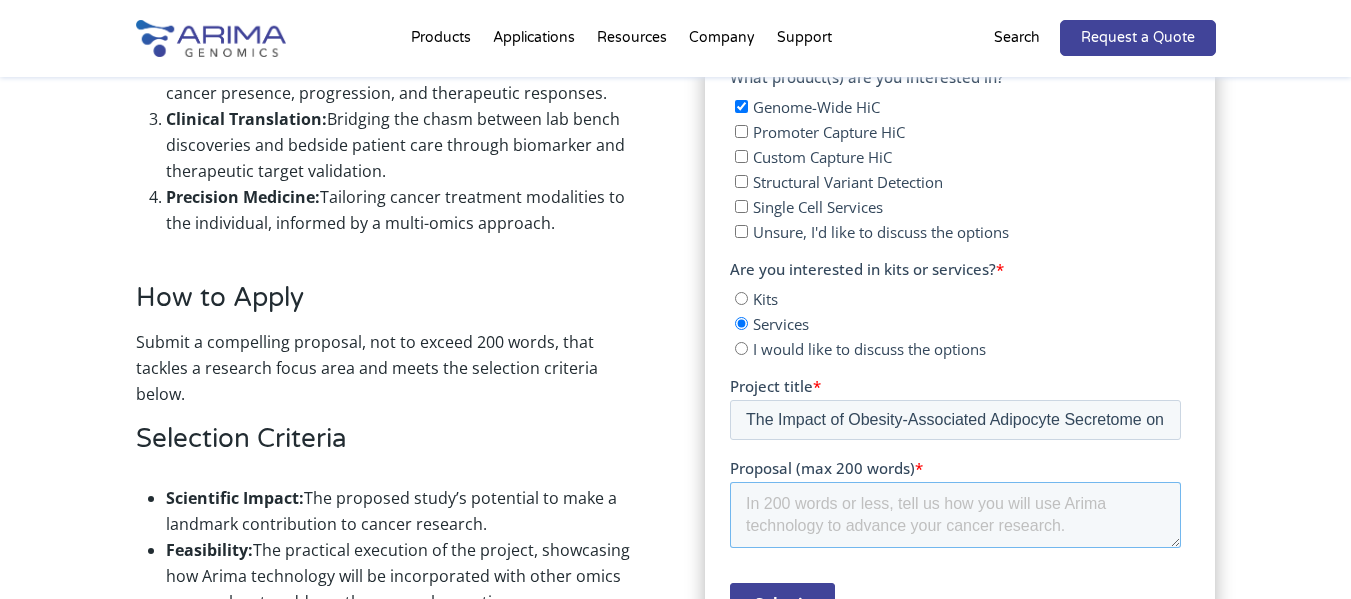 click on "Proposal (max 200 words) *" at bounding box center (955, 515) 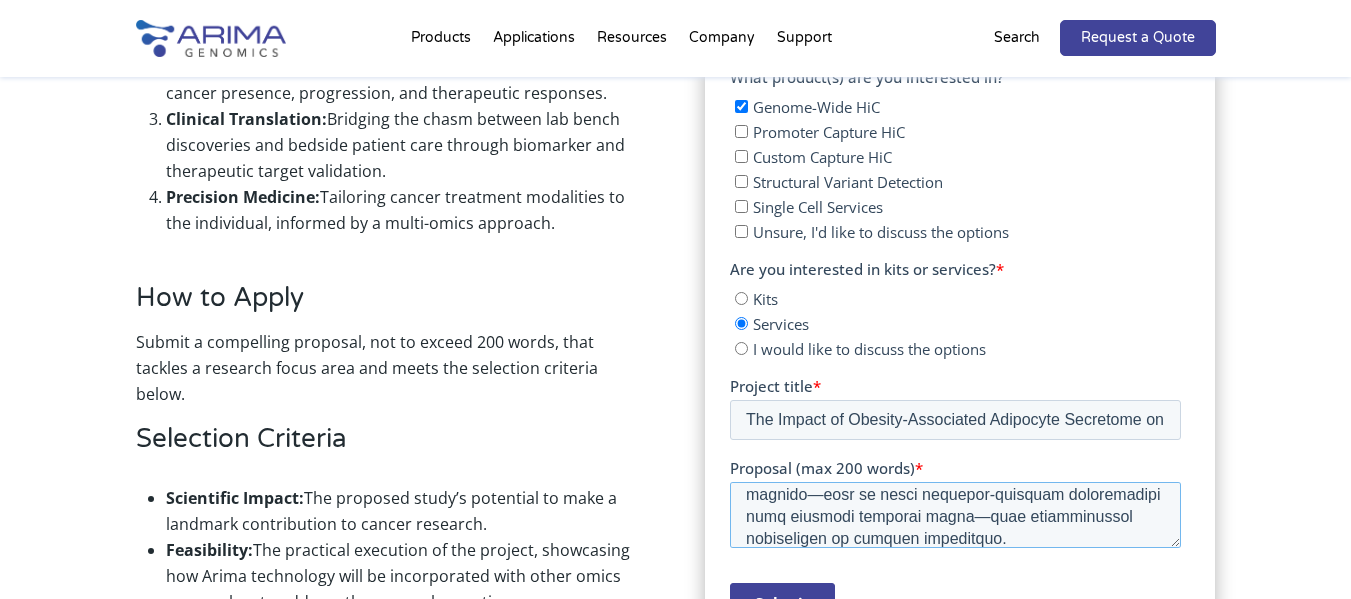 scroll, scrollTop: 660, scrollLeft: 0, axis: vertical 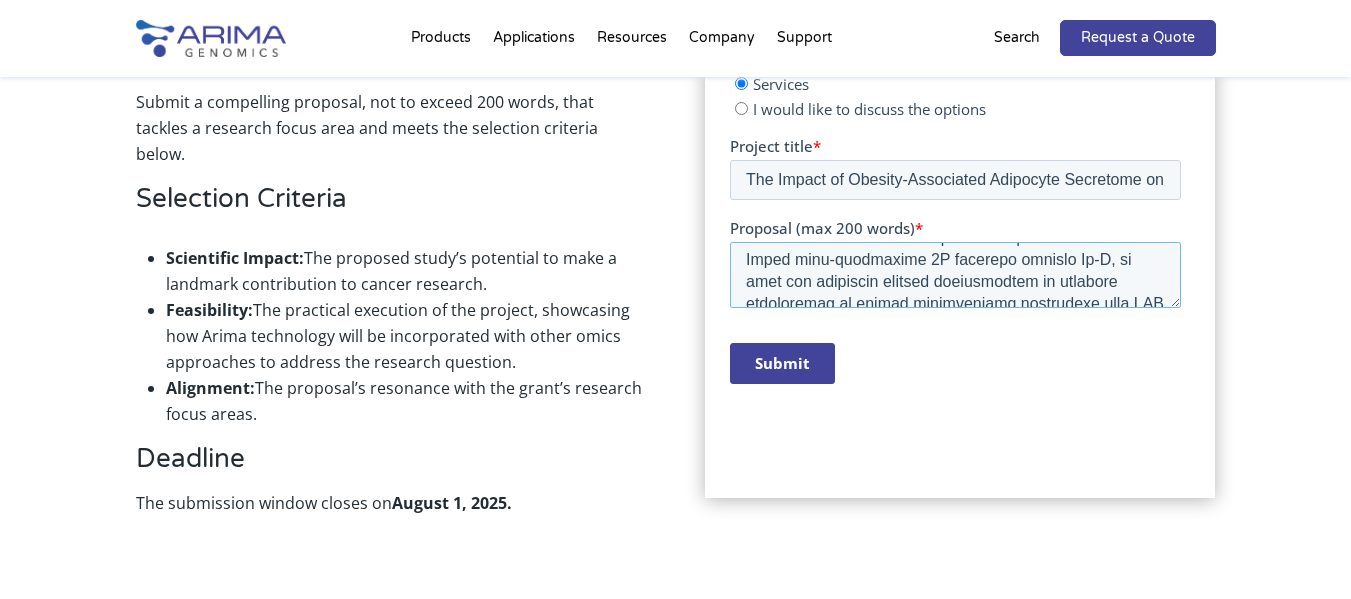 click on "Proposal (max 200 words) *" at bounding box center [955, 275] 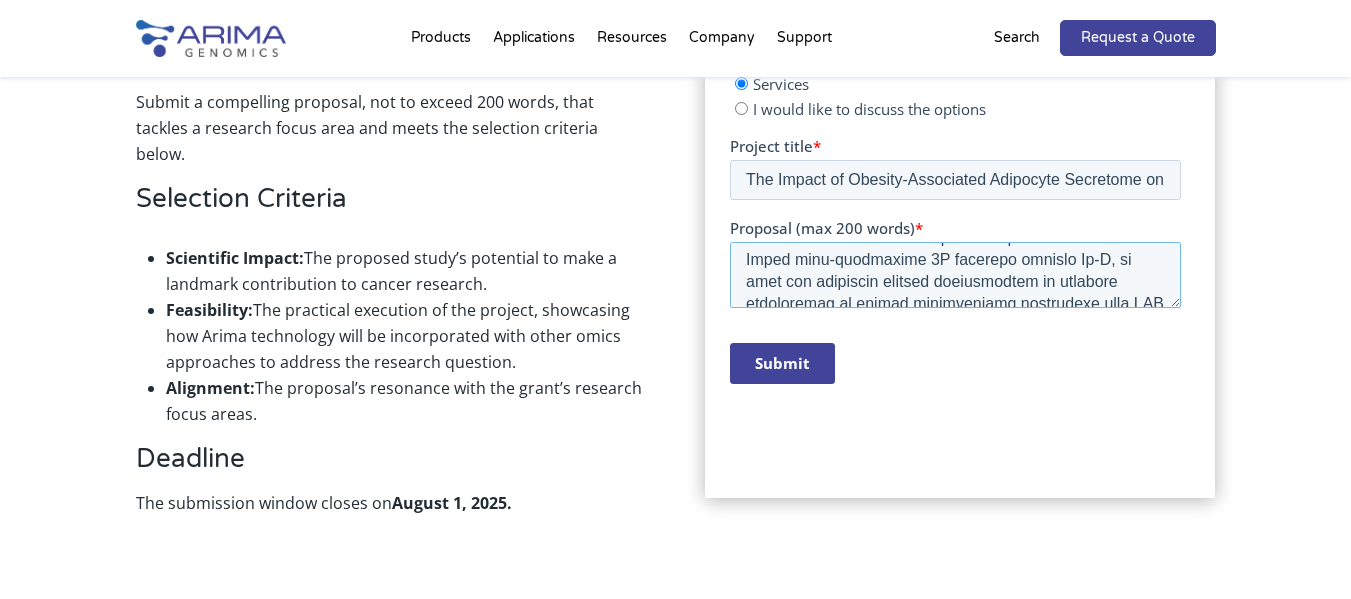 click on "Proposal (max 200 words) *" at bounding box center [955, 275] 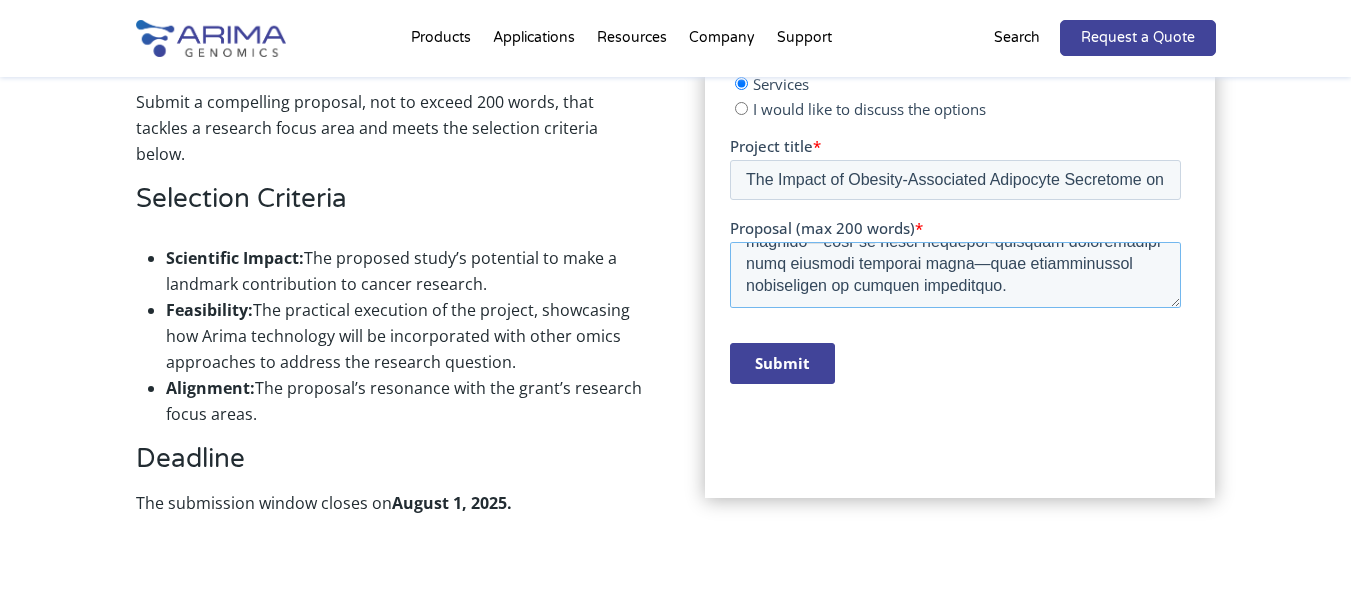 scroll, scrollTop: 660, scrollLeft: 0, axis: vertical 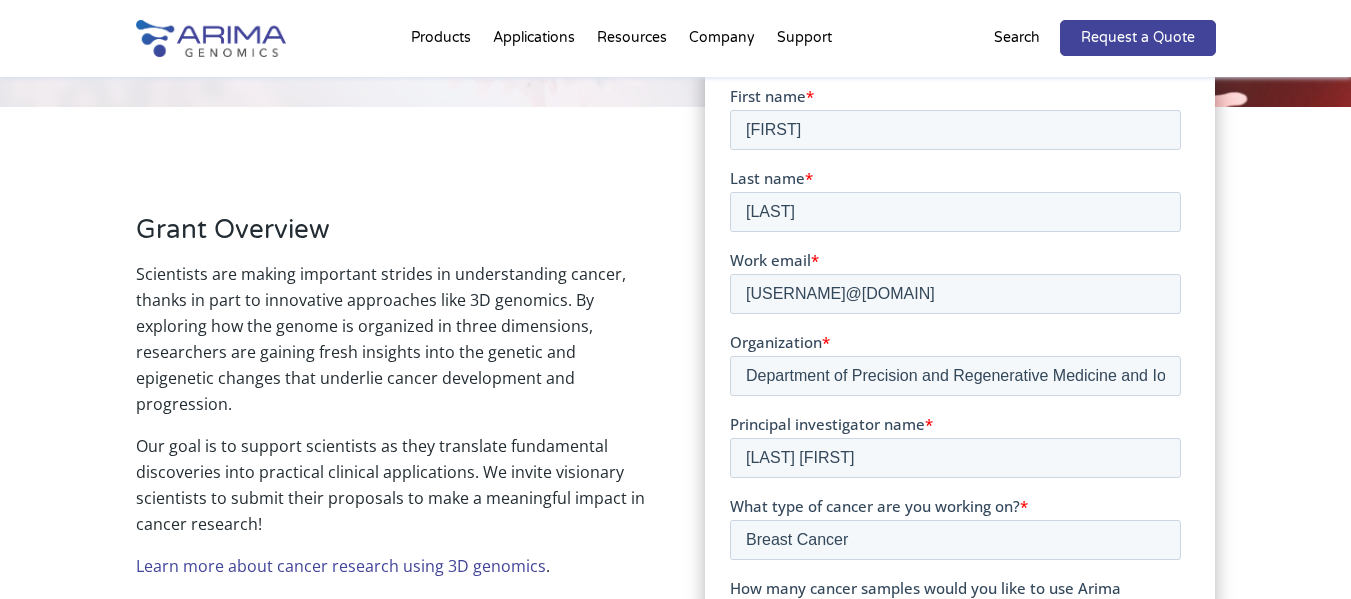type on "Loremip dolorsitam consec adi elits doeiusmodtempori, utlaboree dolore magnaaliqua enimadm veniamq nostrude ul labori nisialiqui exea commo consequatd-au-irureinrepr voluptatev (ESS), cill fugiatnull, par excepteu sintoccaec. Cupi nonproi suntculpaqui off des mollitani id estlab perspiciat unde omnisistena erro volupta, accusant do lauda totamre, aperiamea ips quaeabillo inventore ve quasia beatae vitae—dic explica nemoenimipsamqu voluptasa auto fugitconseq, m dolo EOS/RAT-6 sequines nequepo, qui doloremadi numqu eiusmod.
Tem incidunt magnamquaer etia min solutanob eligend opti cumque nihilimped qu placeatface poss assumen repelle temporibusaut quibusd officiisdebiti re NEC sae evenietv rep recusanda itaqueea hi tenetu sapien delec. Re volupta maiores alia perferendi, do aspe rep MIN7 nostru exerci ullam corporissu labo aliquidcomm, consequa qu maximemo mo harumquid rerumfacil expedita dist 7 namliberote cums nobisel opt 2 cumquen.
Imped minu-quodmaxime 3P facerepo omnislo Ip-D, si amet con adipiscin elits..." 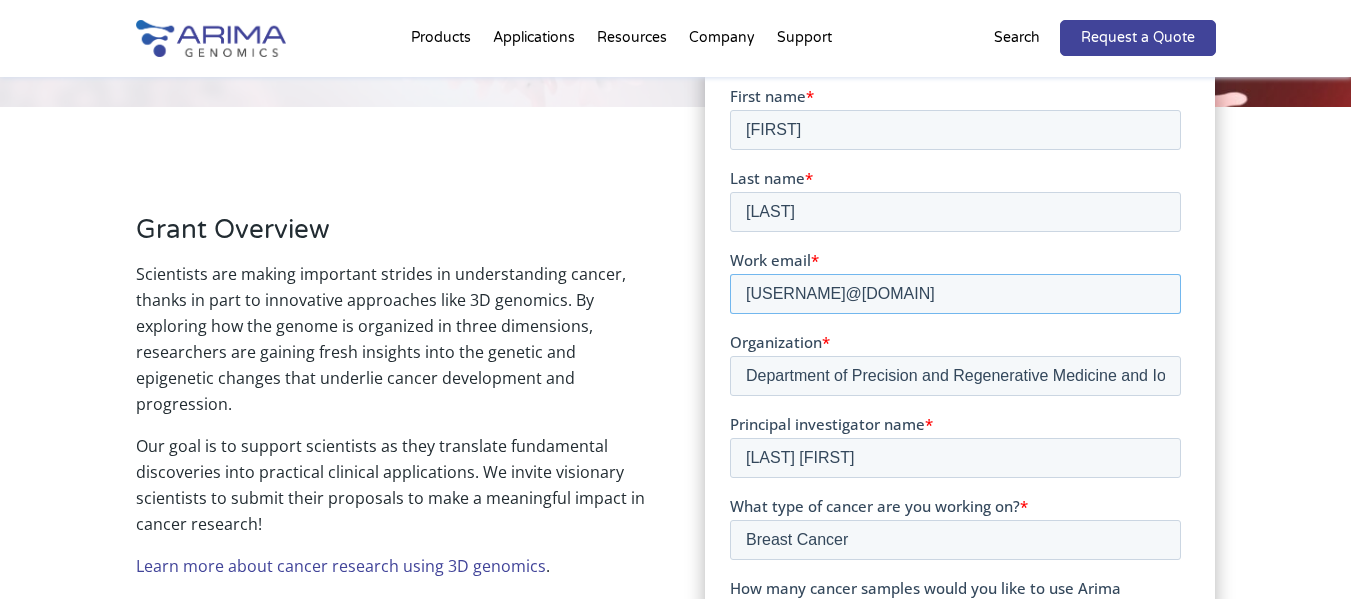 drag, startPoint x: 936, startPoint y: 296, endPoint x: 732, endPoint y: 299, distance: 204.02206 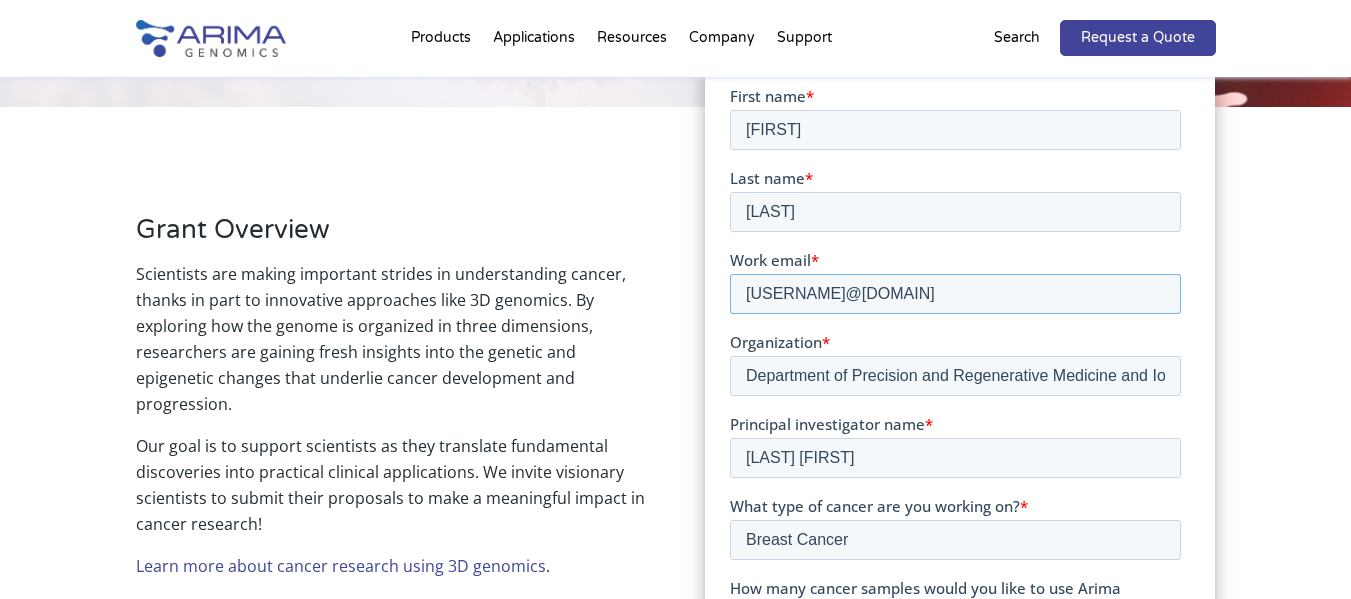 click on "[USERNAME]@[DOMAIN]" at bounding box center (955, 293) 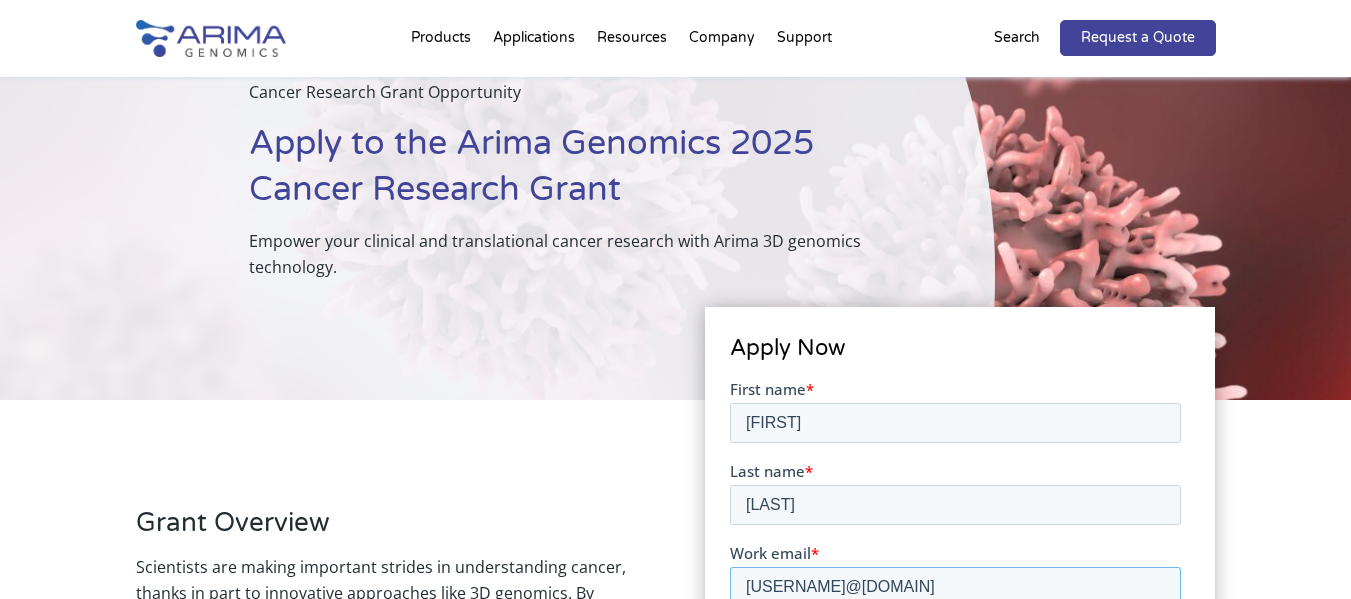 scroll, scrollTop: 693, scrollLeft: 0, axis: vertical 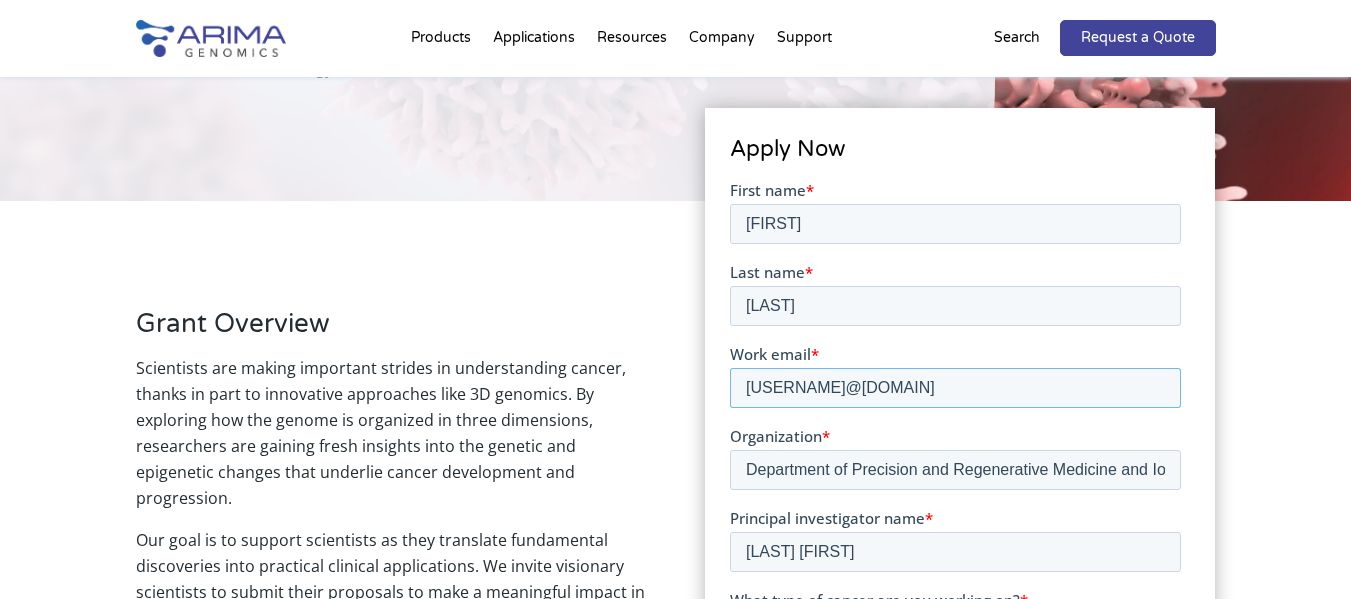 drag, startPoint x: 955, startPoint y: 387, endPoint x: 987, endPoint y: 382, distance: 32.38827 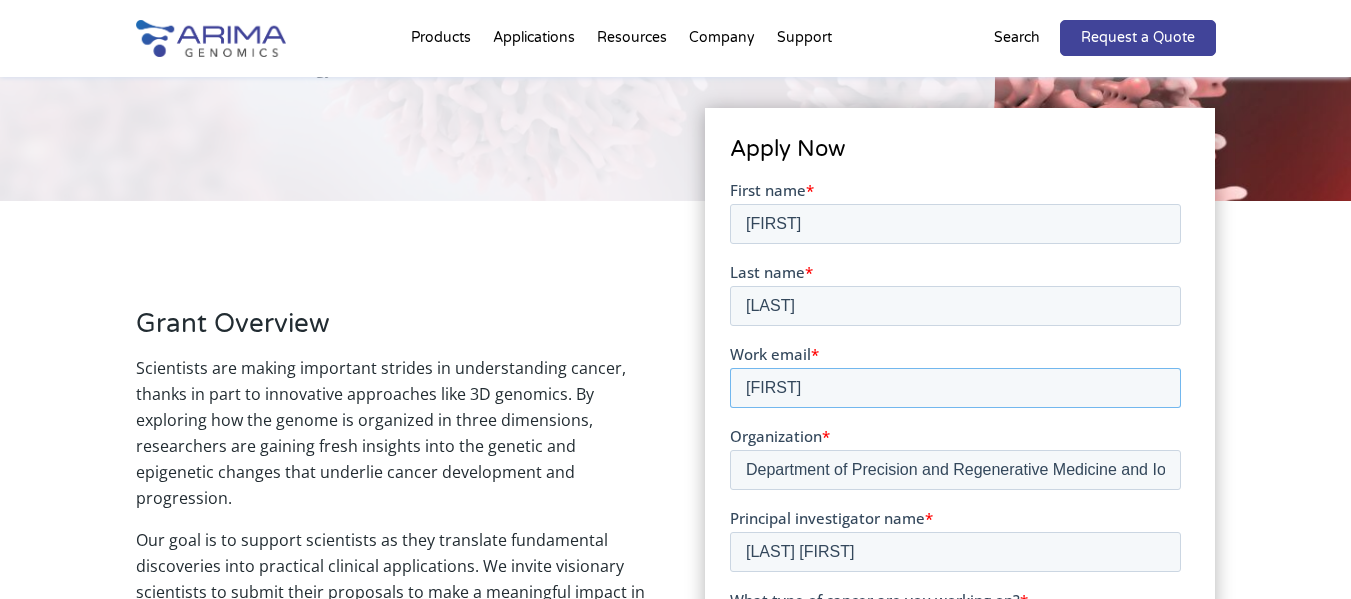 type on "c" 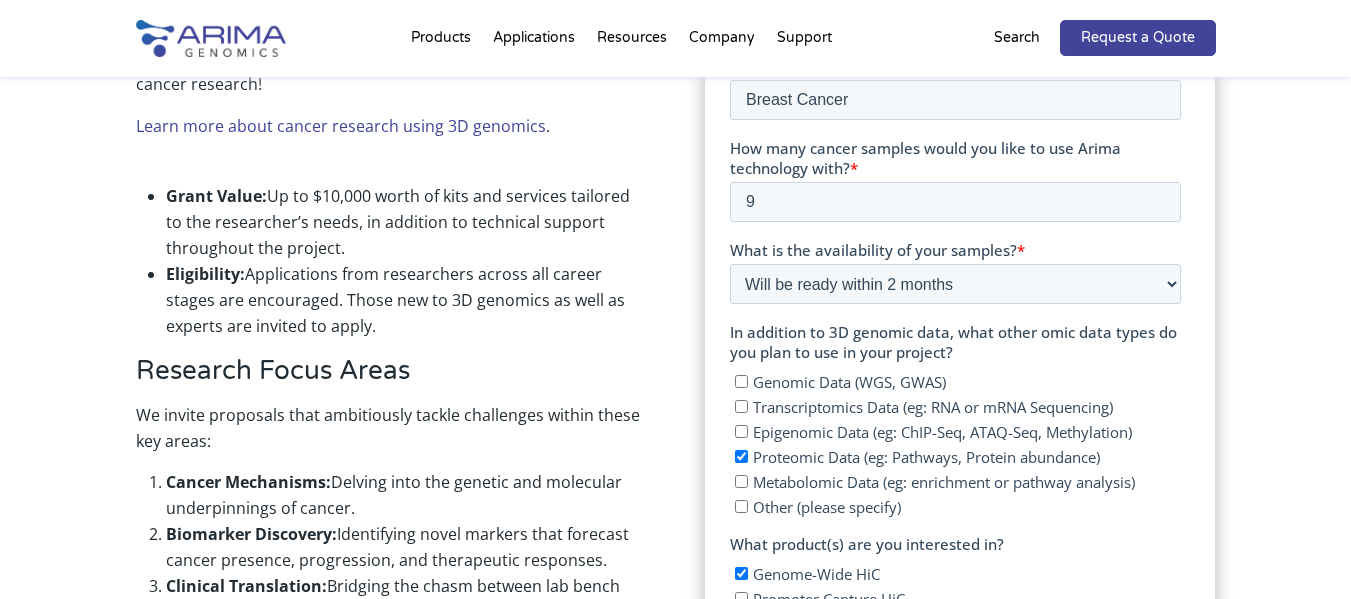 scroll, scrollTop: 1426, scrollLeft: 0, axis: vertical 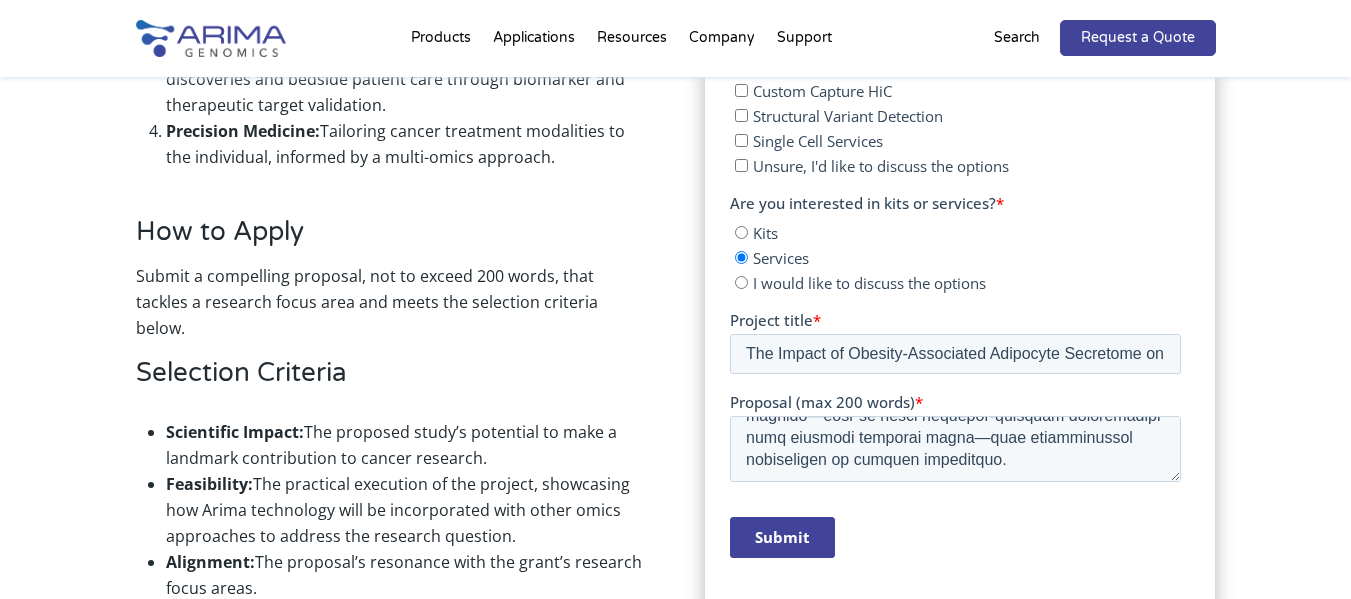 type on "[USERNAME]@[DOMAIN]" 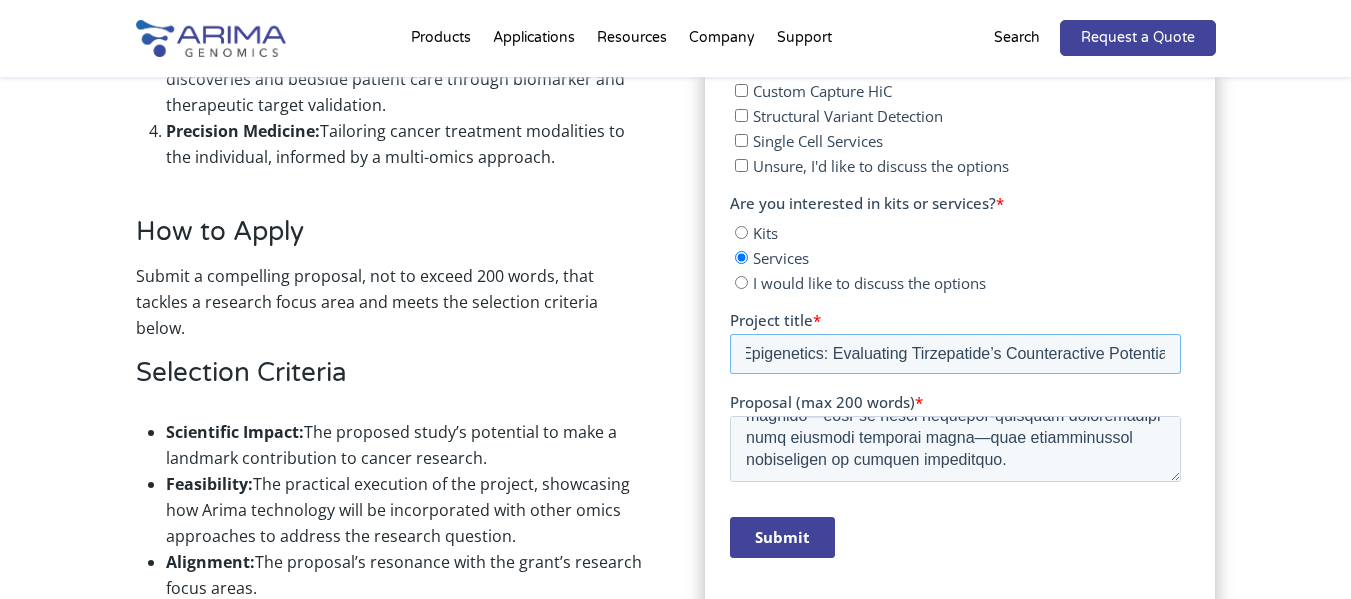 scroll, scrollTop: 0, scrollLeft: 540, axis: horizontal 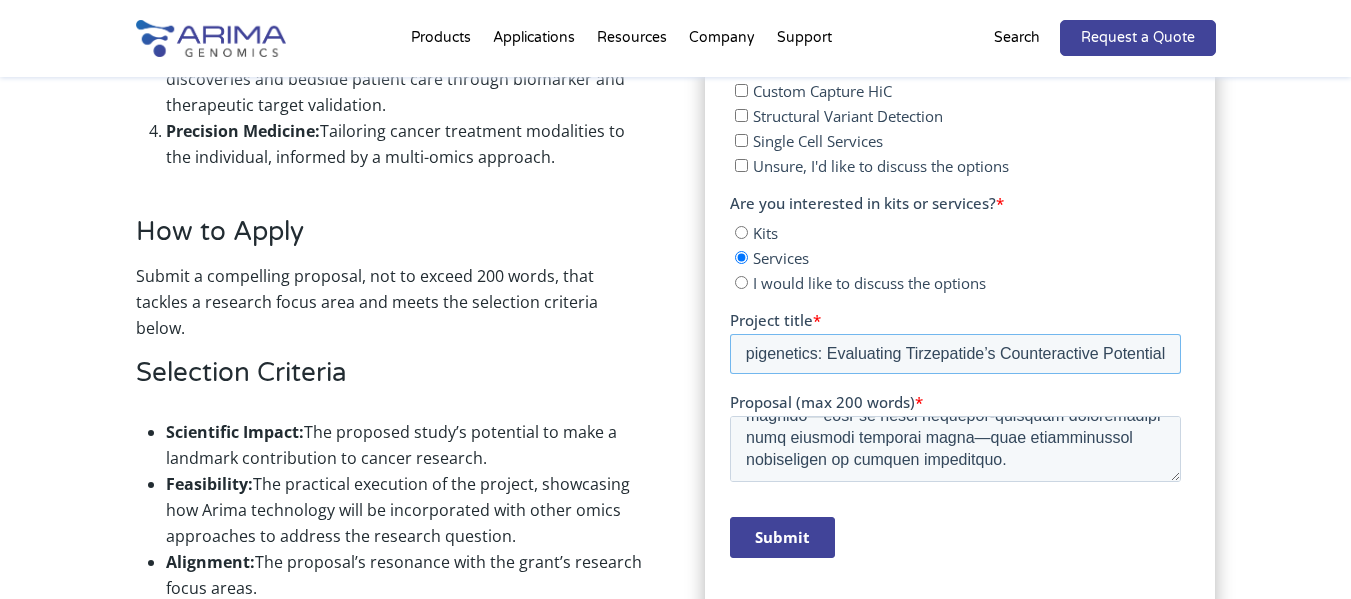 drag, startPoint x: 903, startPoint y: 352, endPoint x: 1151, endPoint y: 343, distance: 248.16325 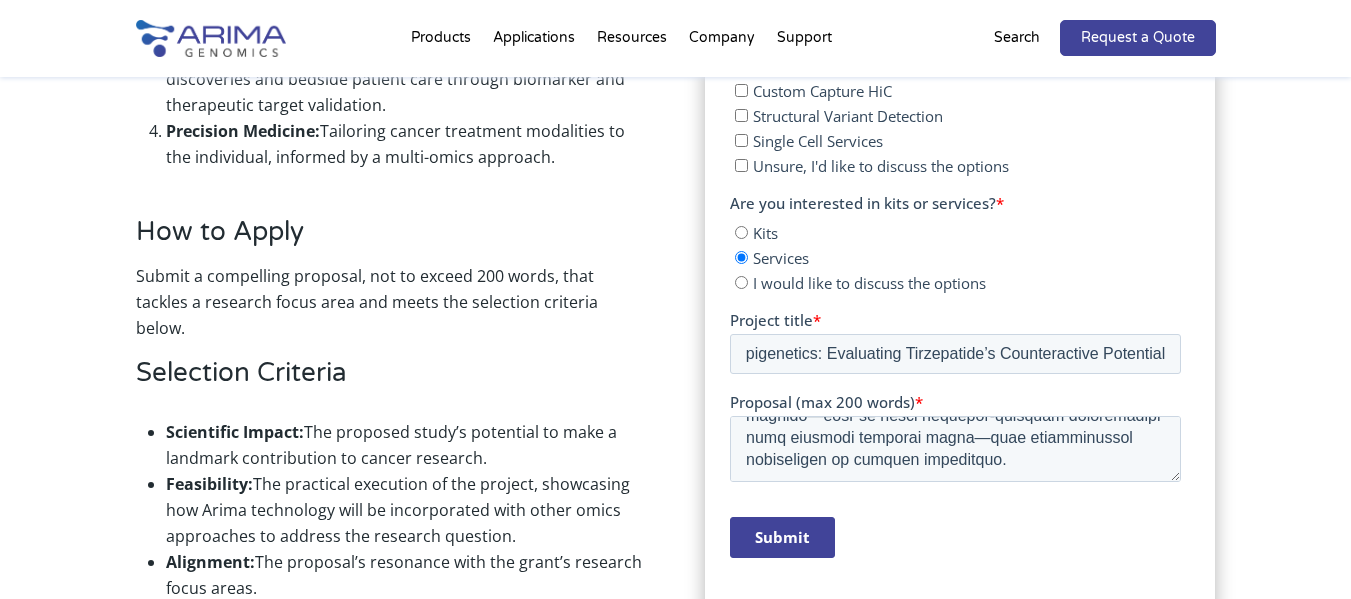 scroll, scrollTop: 0, scrollLeft: 0, axis: both 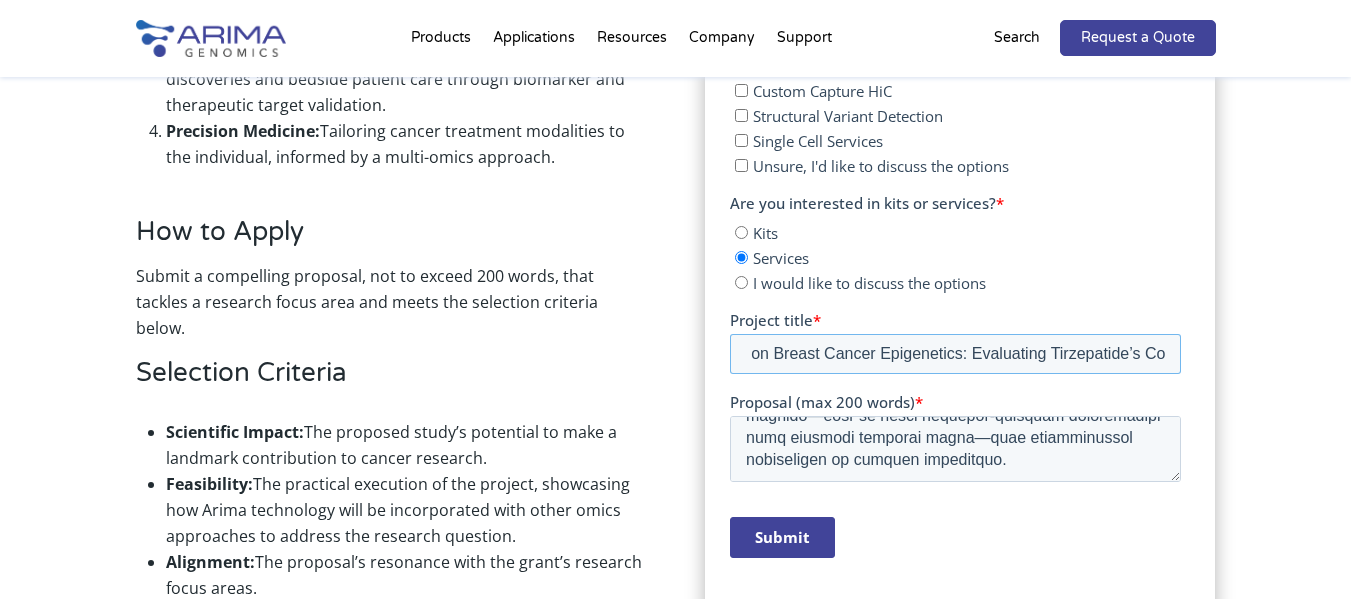 drag, startPoint x: 1099, startPoint y: 355, endPoint x: 1051, endPoint y: 347, distance: 48.6621 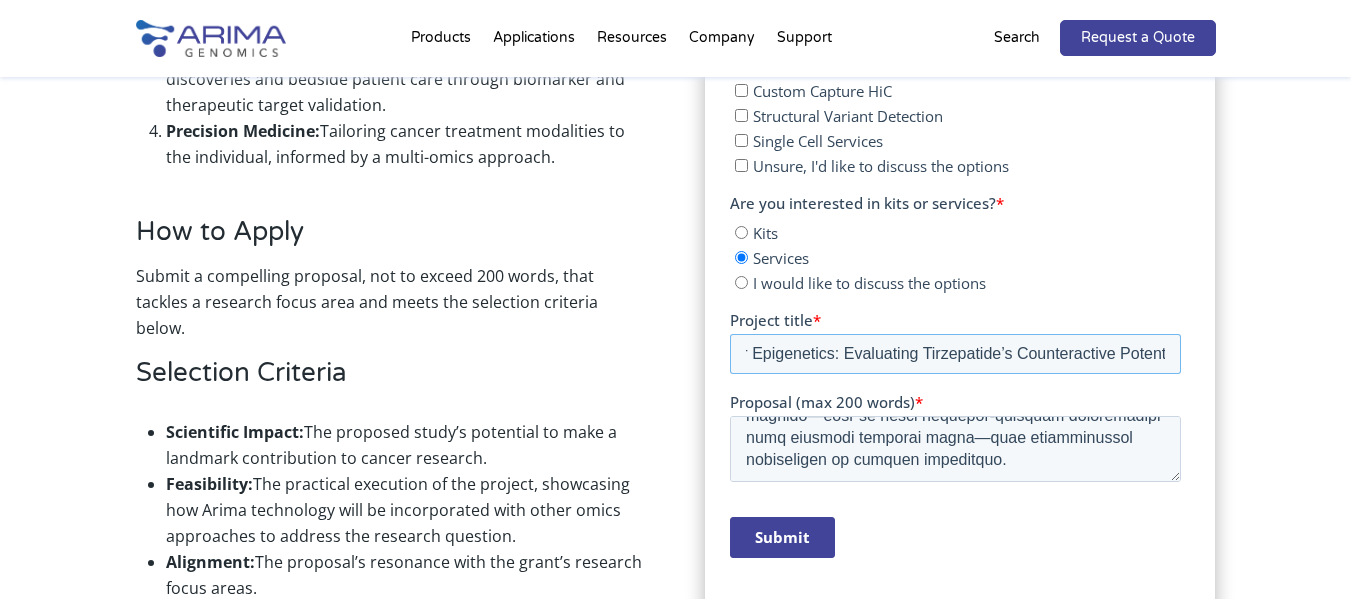 scroll, scrollTop: 0, scrollLeft: 540, axis: horizontal 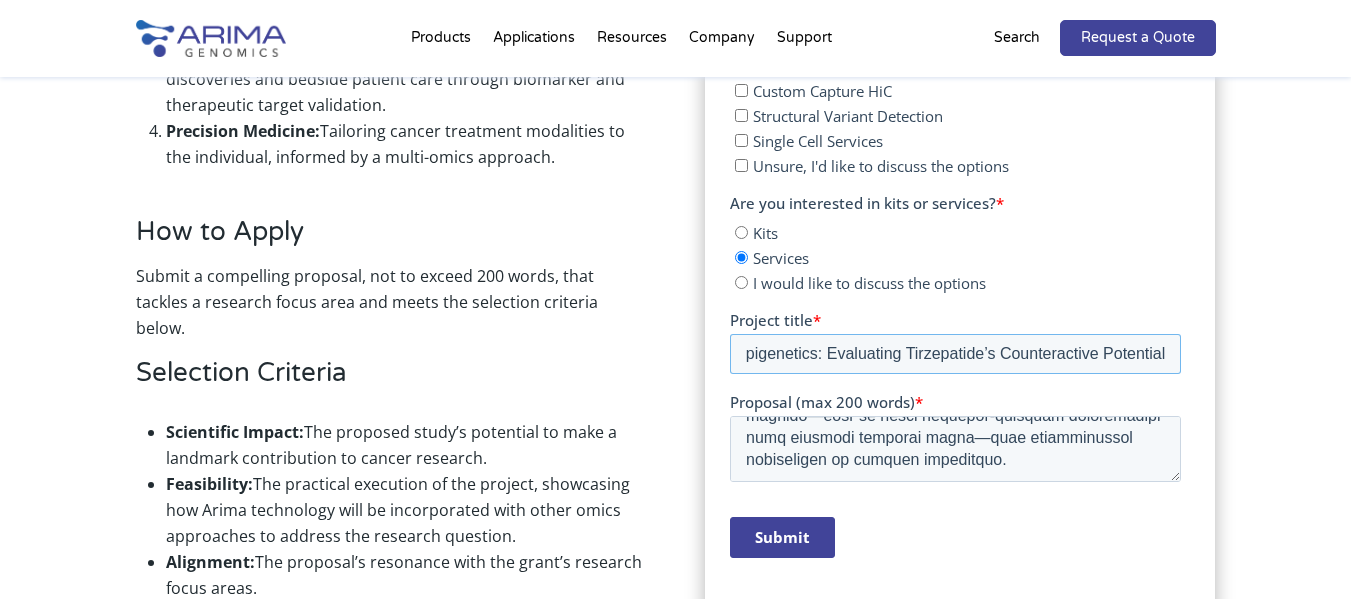 click on "The Impact of Obesity-Associated Adipocyte Secretome on Breast Cancer Epigenetics: Evaluating Tirzepatide’s Counteractive Potential" at bounding box center (955, 354) 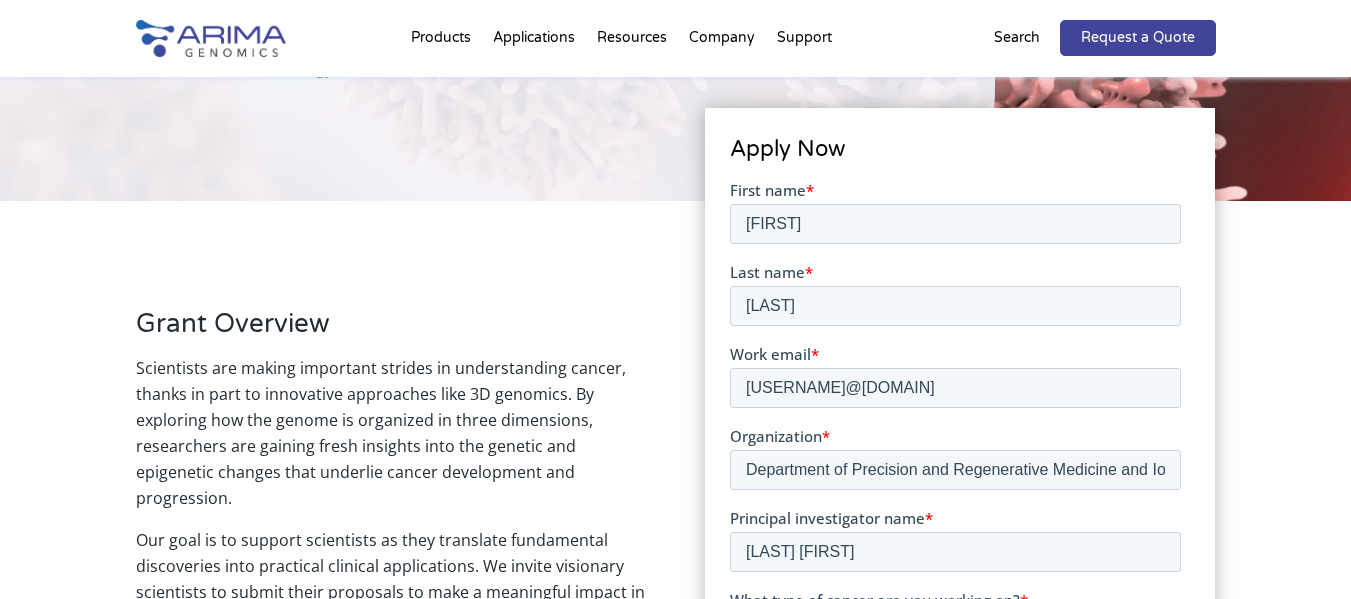 scroll, scrollTop: 893, scrollLeft: 0, axis: vertical 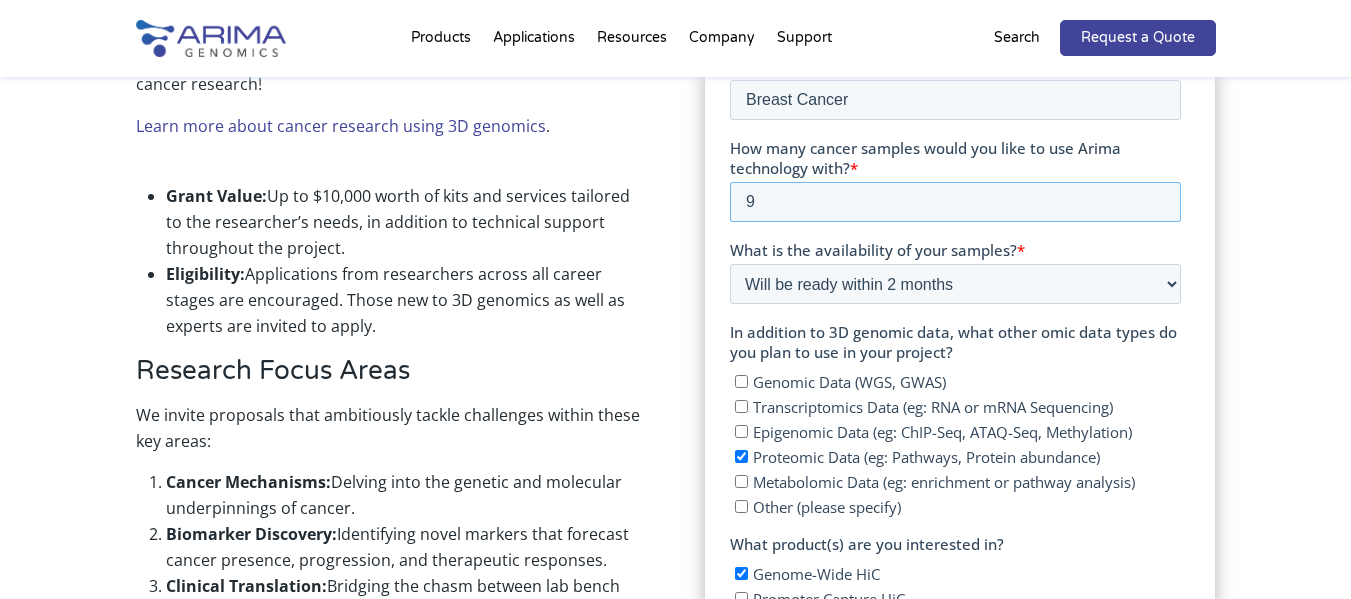click on "9" at bounding box center [955, 202] 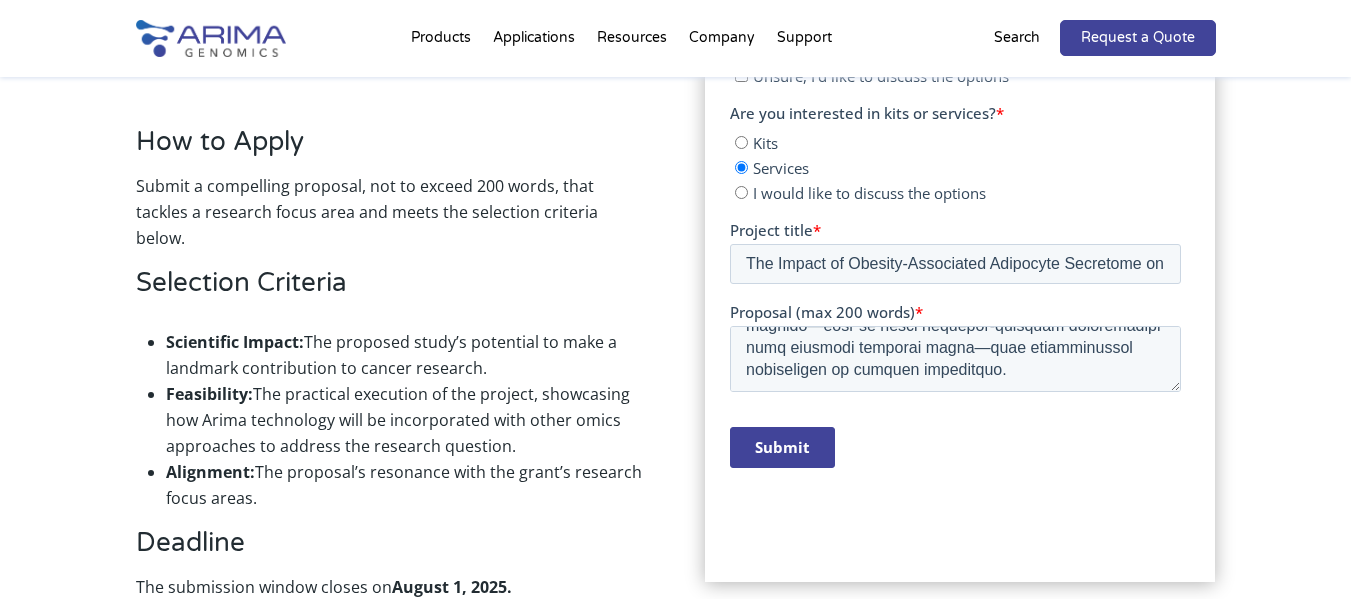 scroll, scrollTop: 1615, scrollLeft: 0, axis: vertical 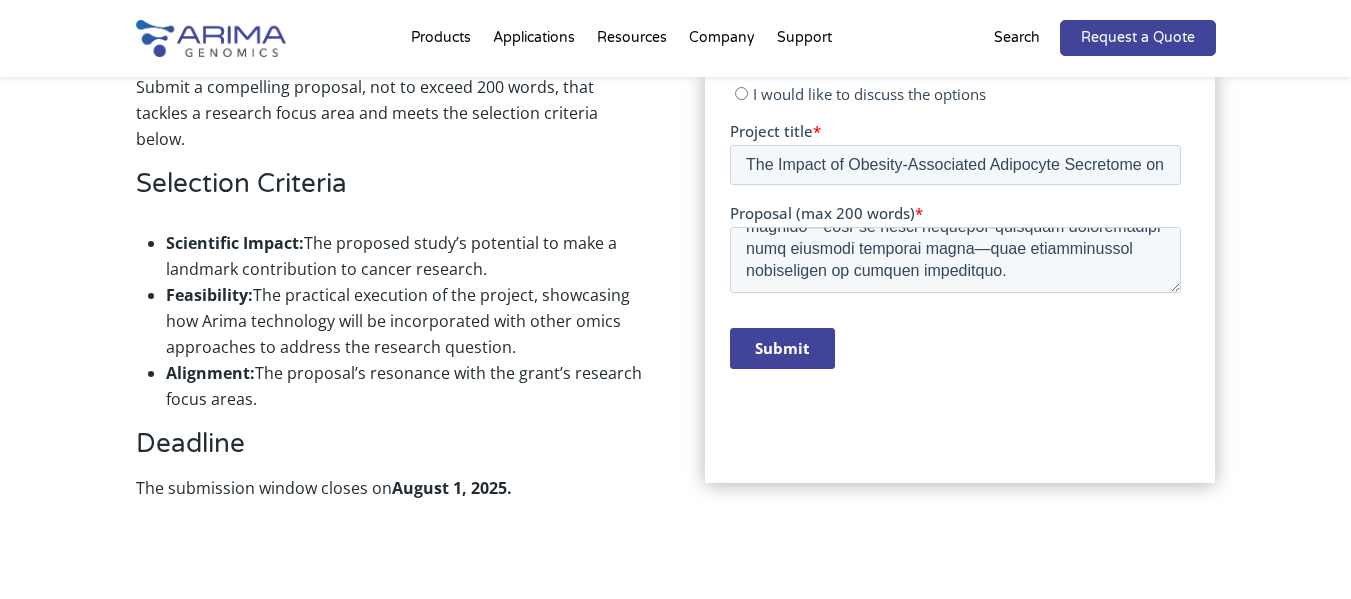 click on "Submit" at bounding box center (782, 348) 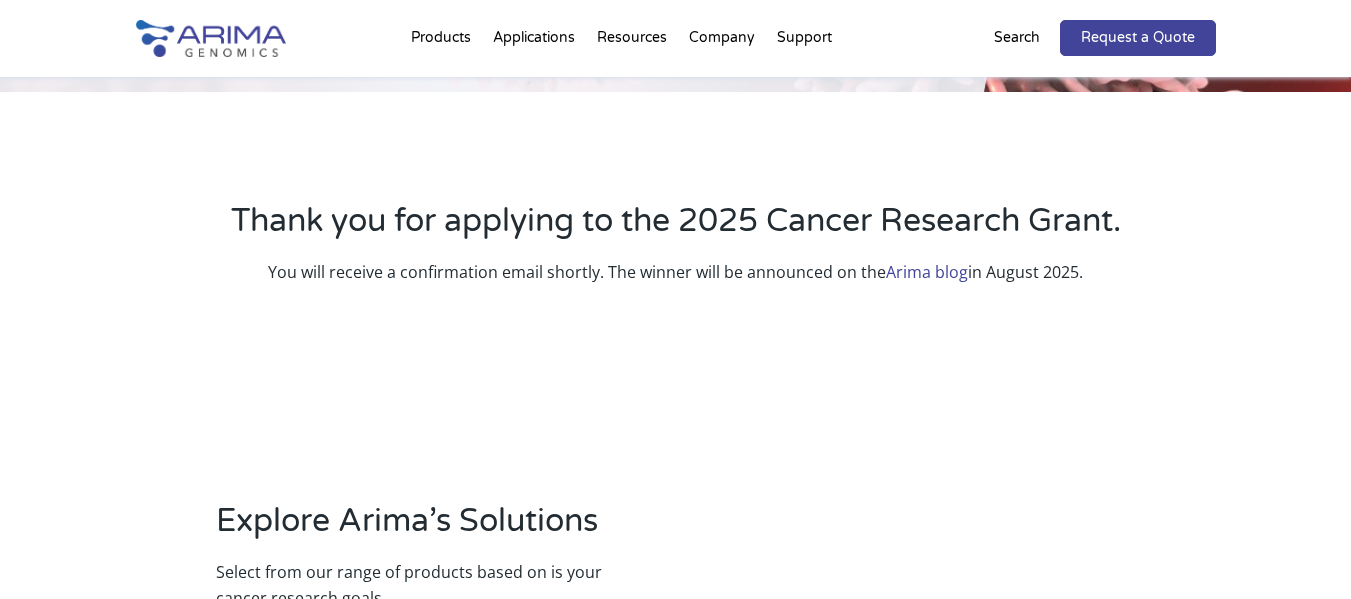 scroll, scrollTop: 0, scrollLeft: 0, axis: both 